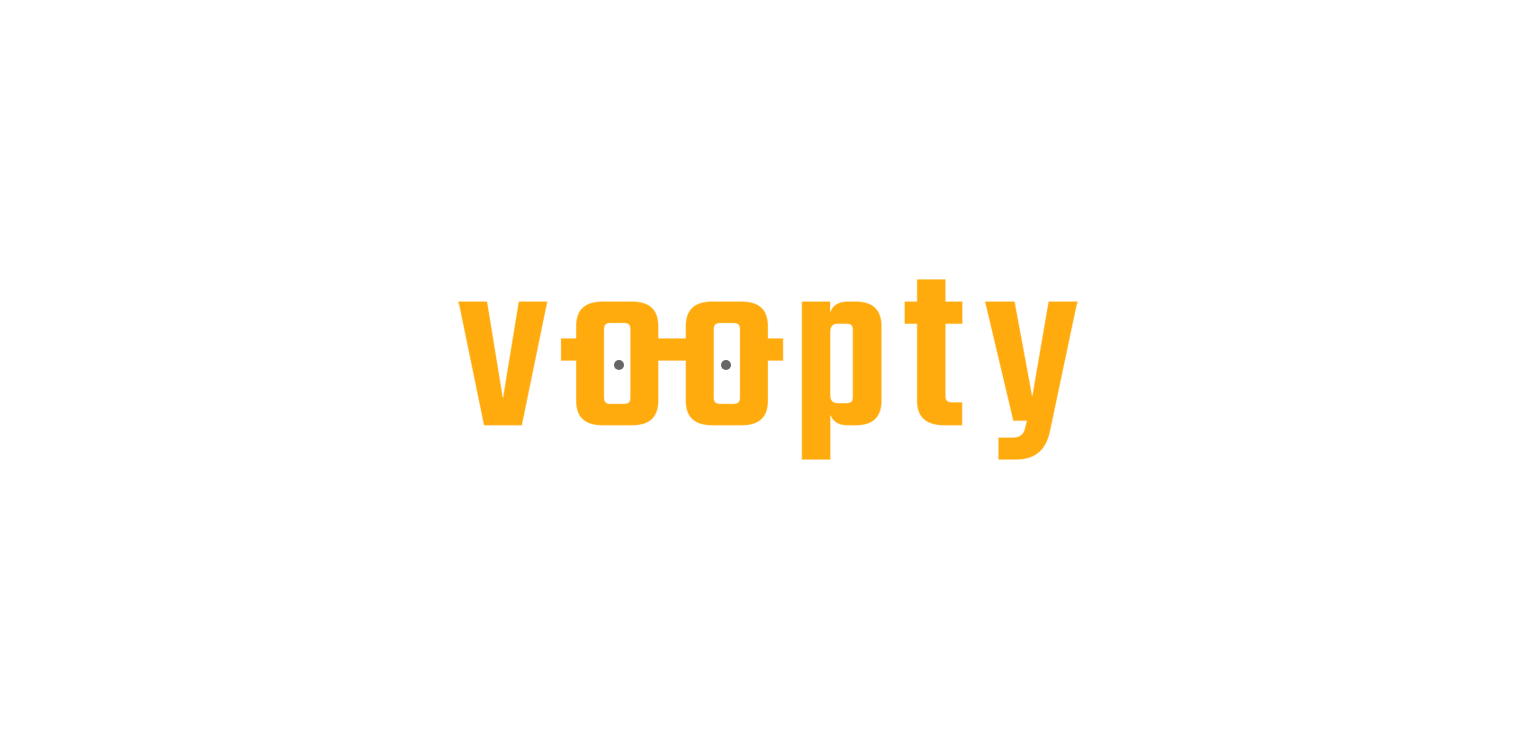 scroll, scrollTop: 0, scrollLeft: 0, axis: both 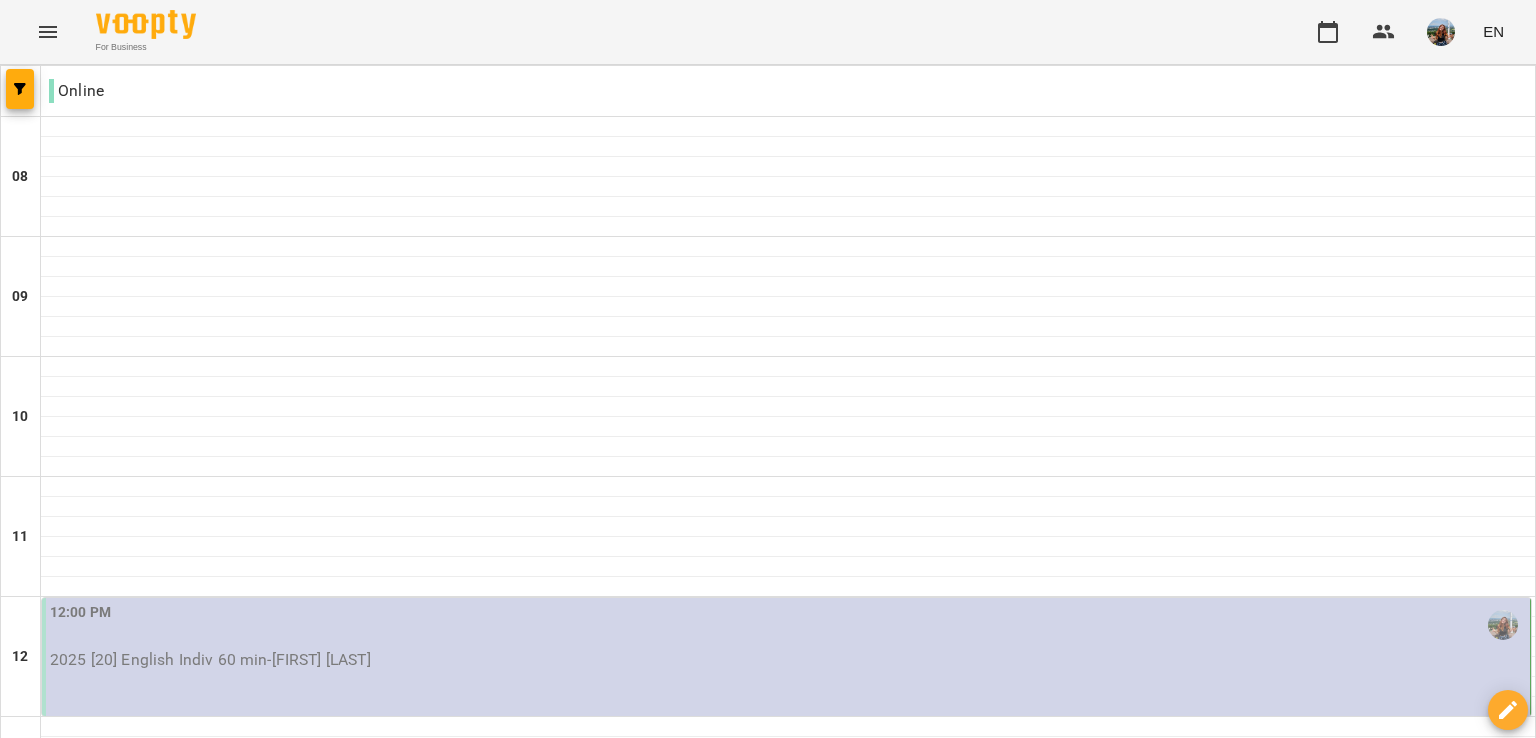 click on "Fri" at bounding box center [1073, 1943] 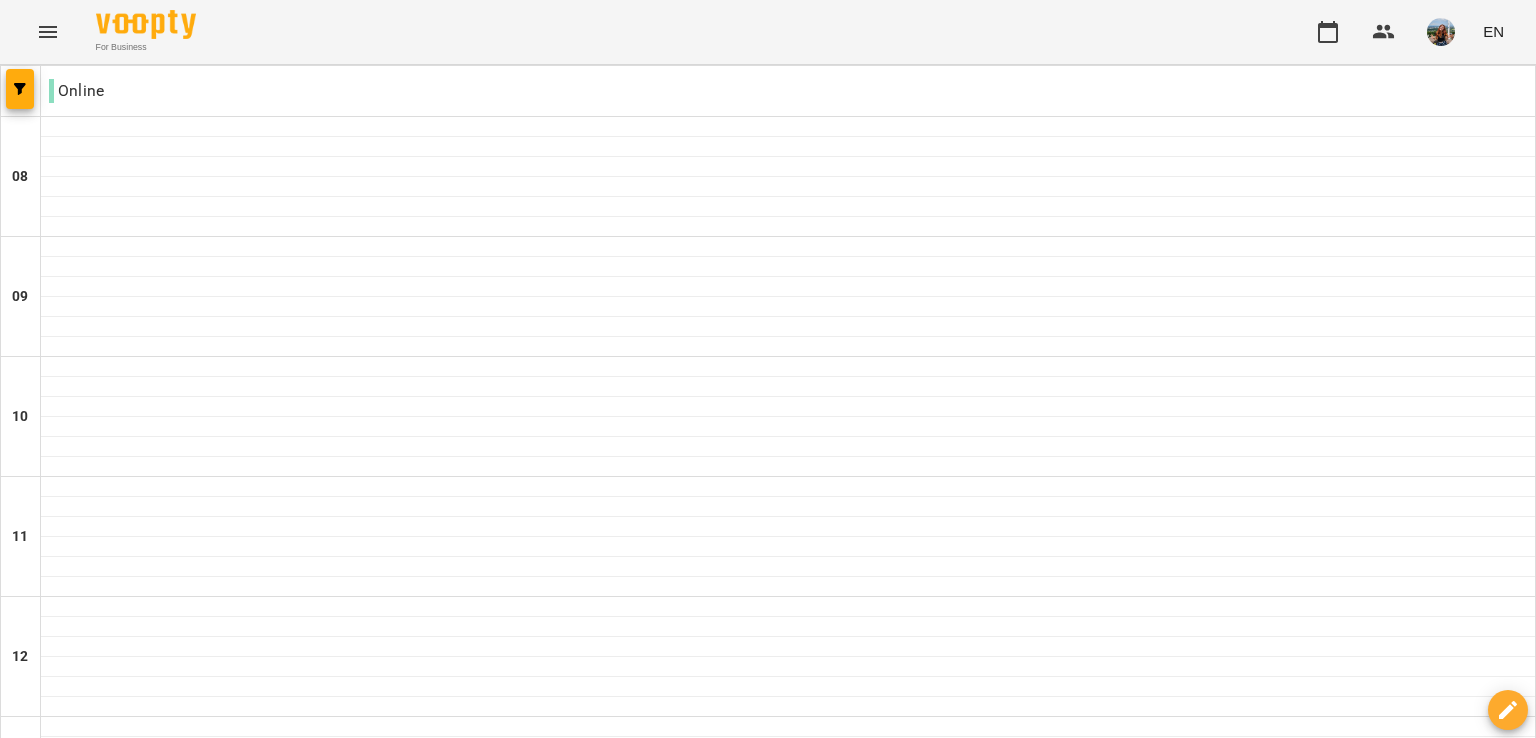 scroll, scrollTop: 900, scrollLeft: 0, axis: vertical 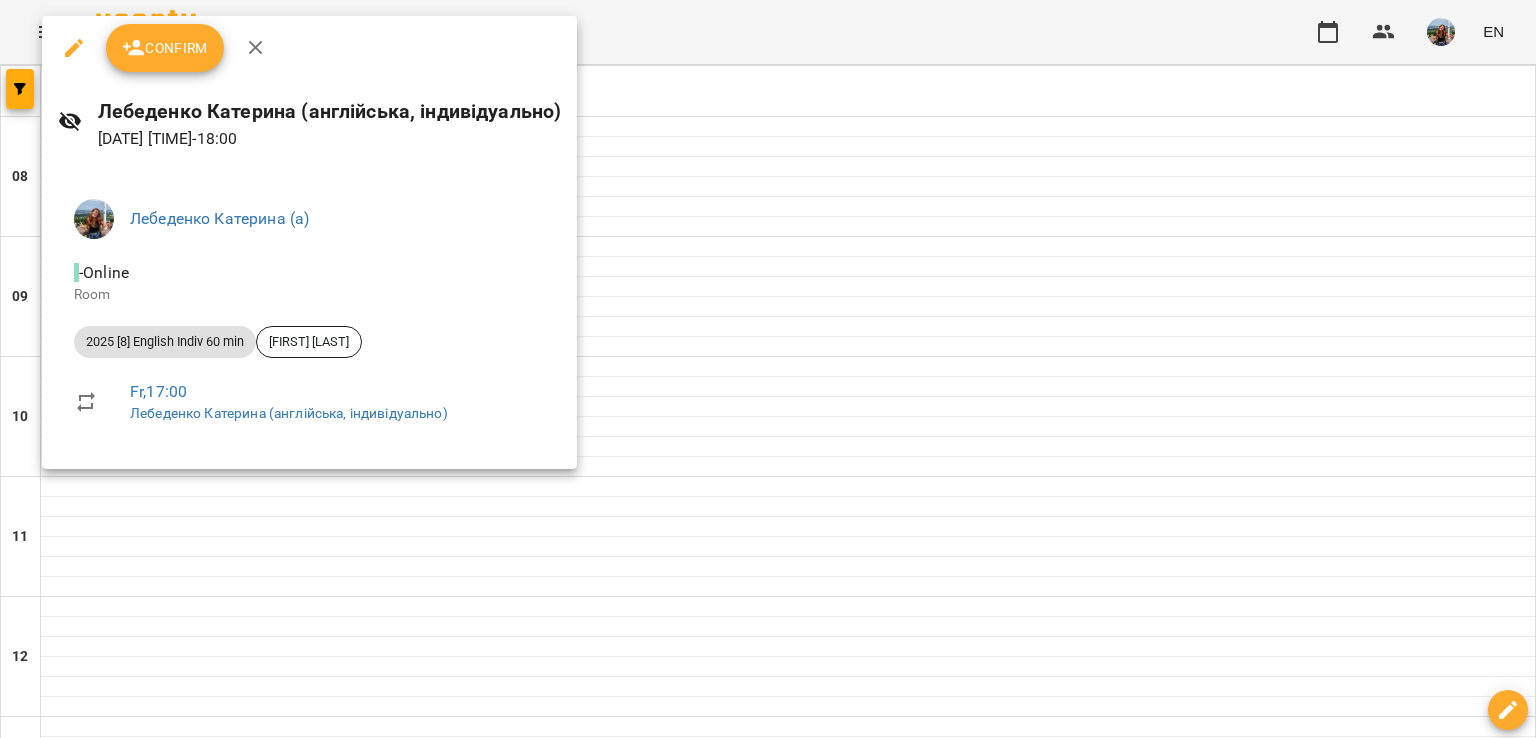 click at bounding box center [768, 369] 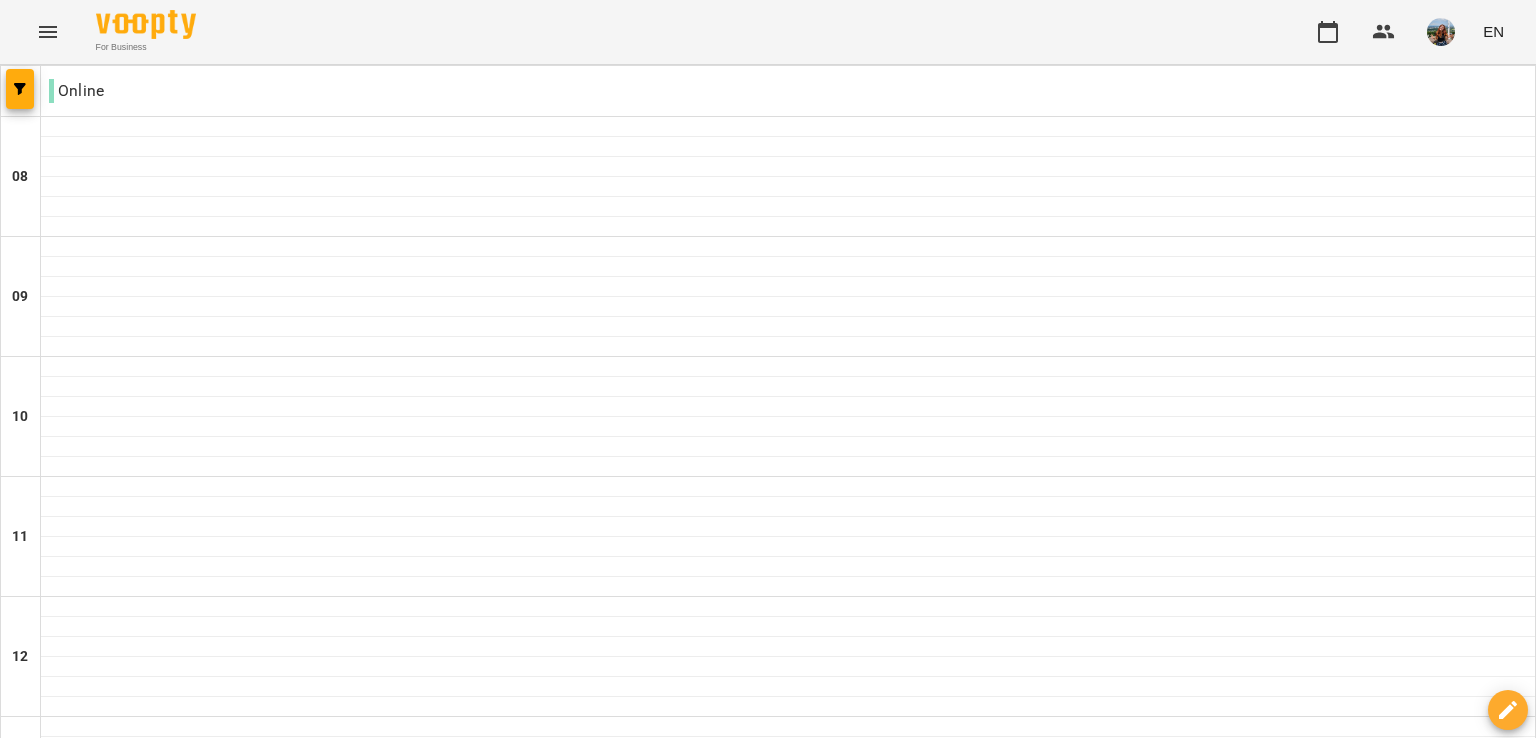scroll, scrollTop: 900, scrollLeft: 0, axis: vertical 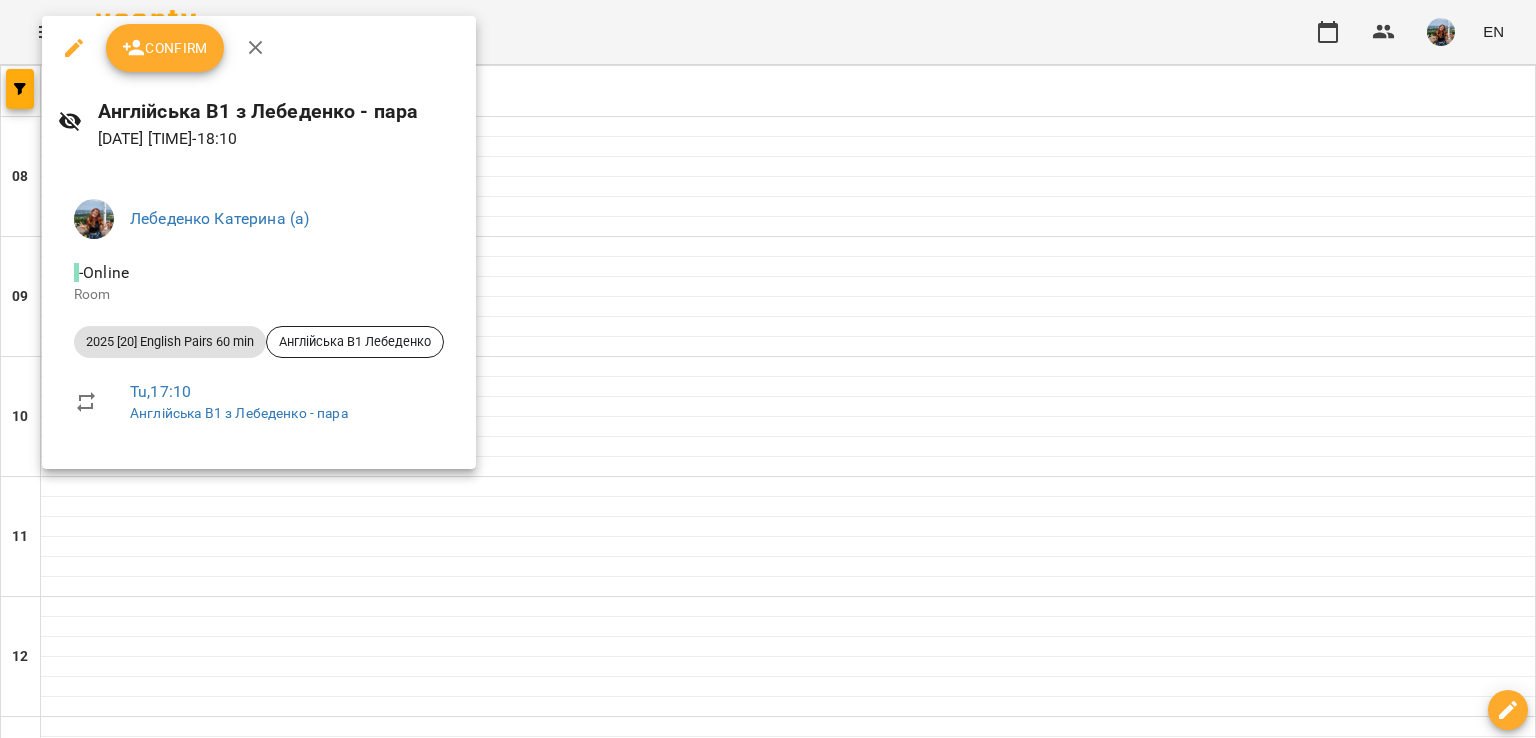 click at bounding box center [768, 369] 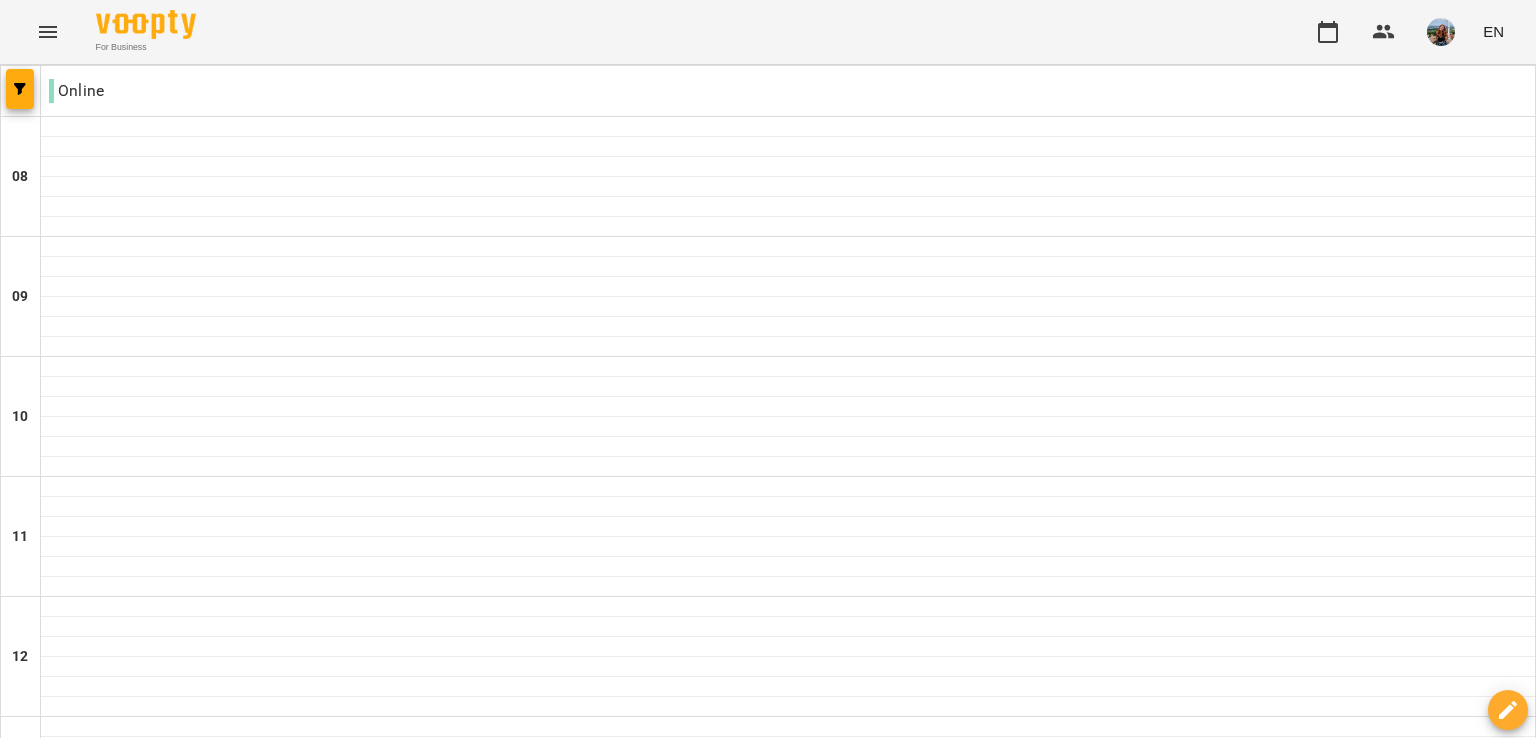 scroll, scrollTop: 800, scrollLeft: 0, axis: vertical 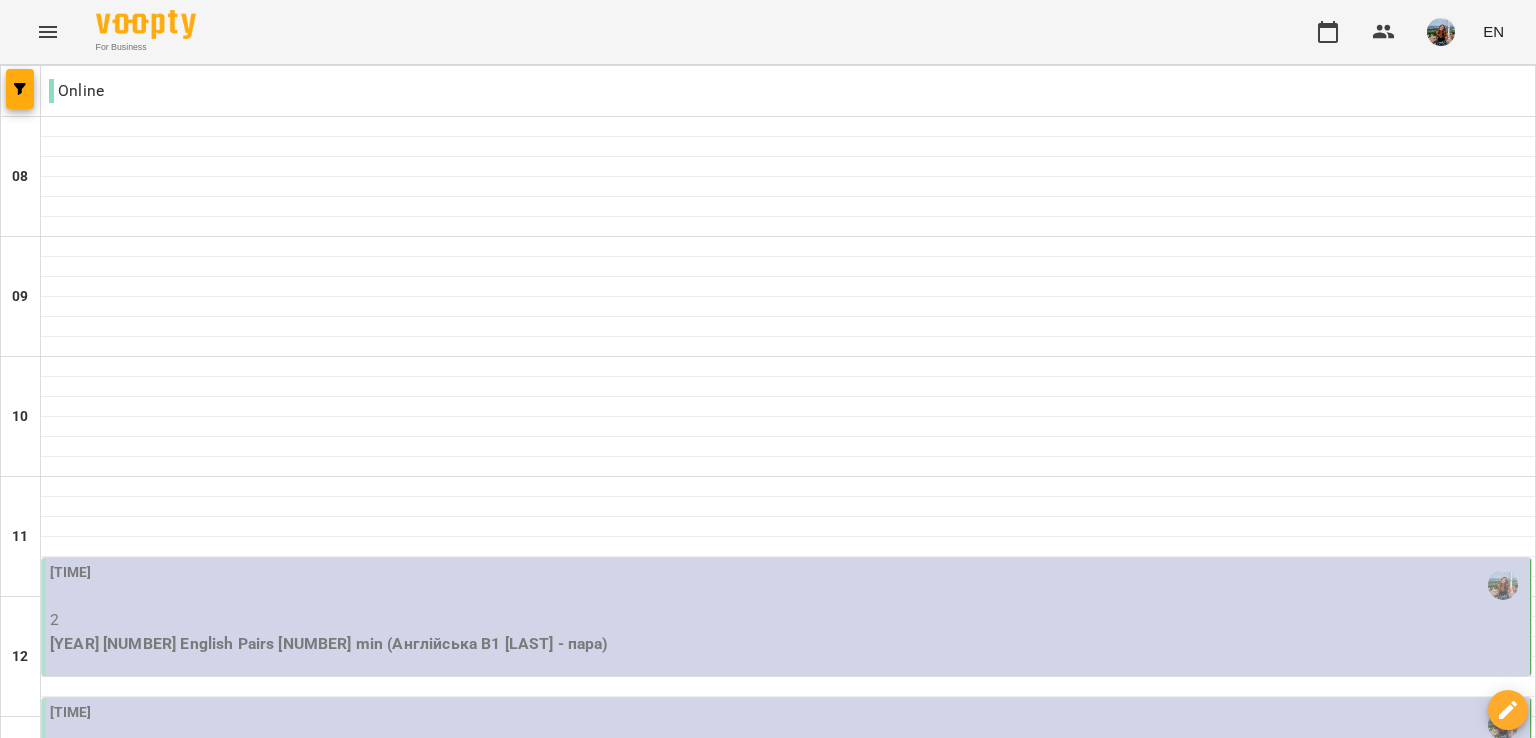click on "[DATE]" at bounding box center (1076, 1962) 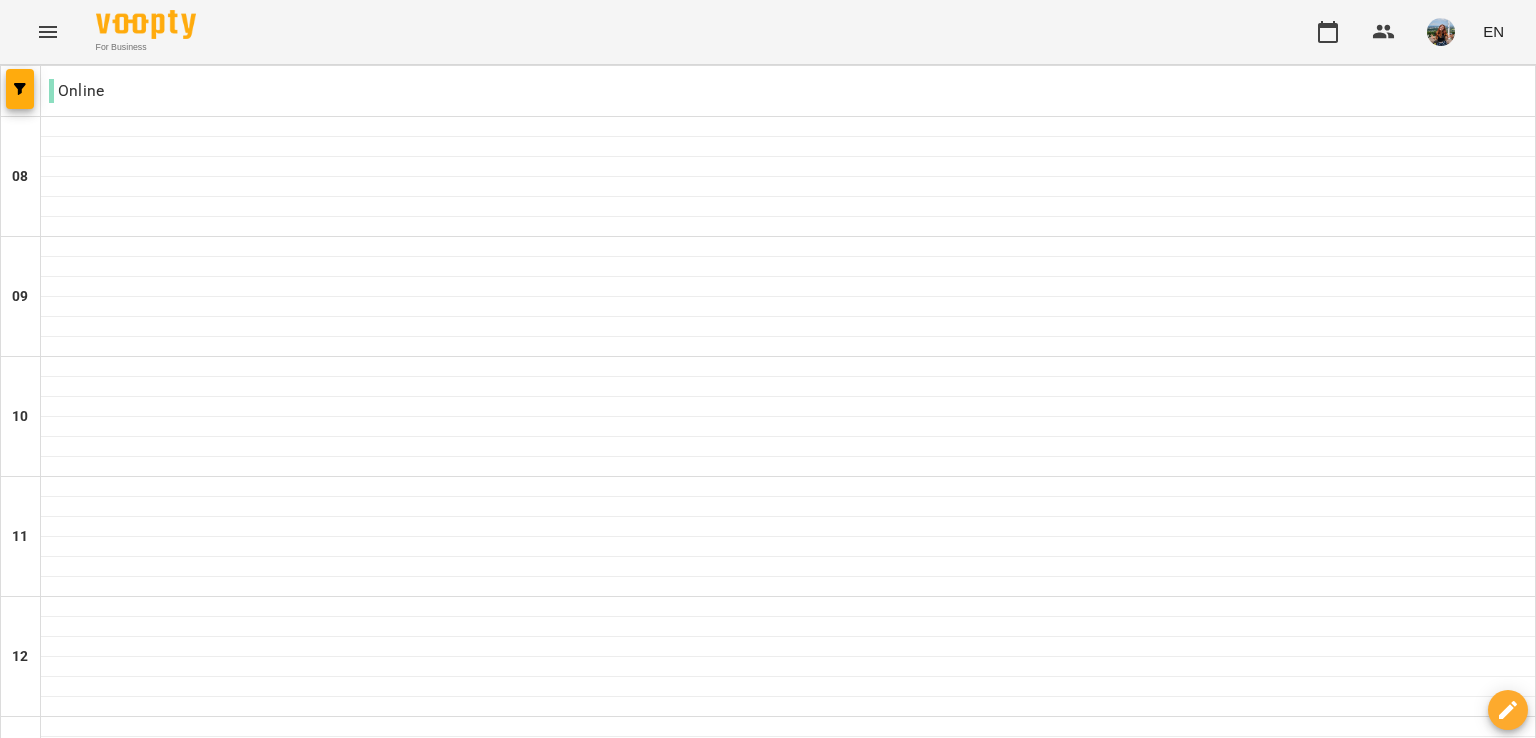 scroll, scrollTop: 800, scrollLeft: 0, axis: vertical 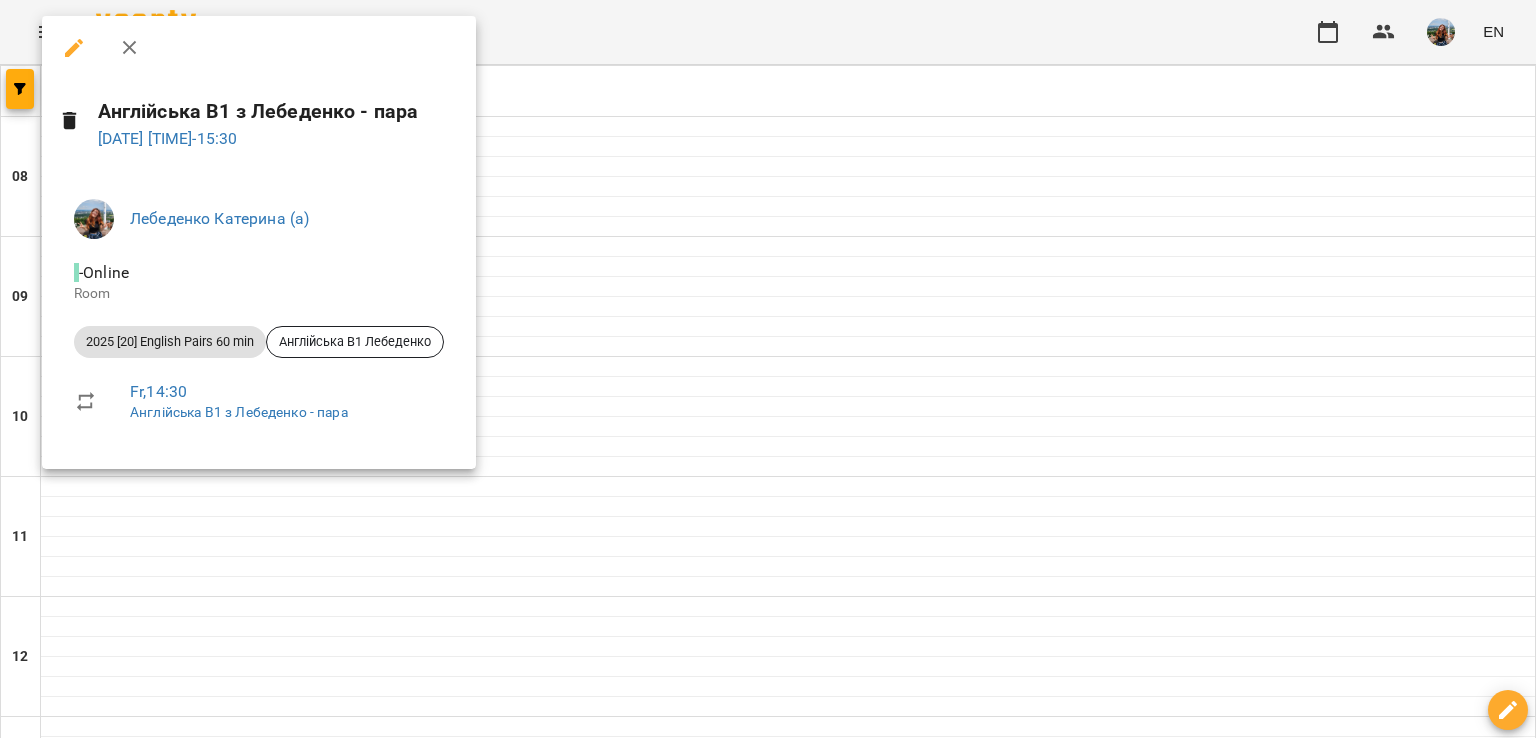 click at bounding box center [768, 369] 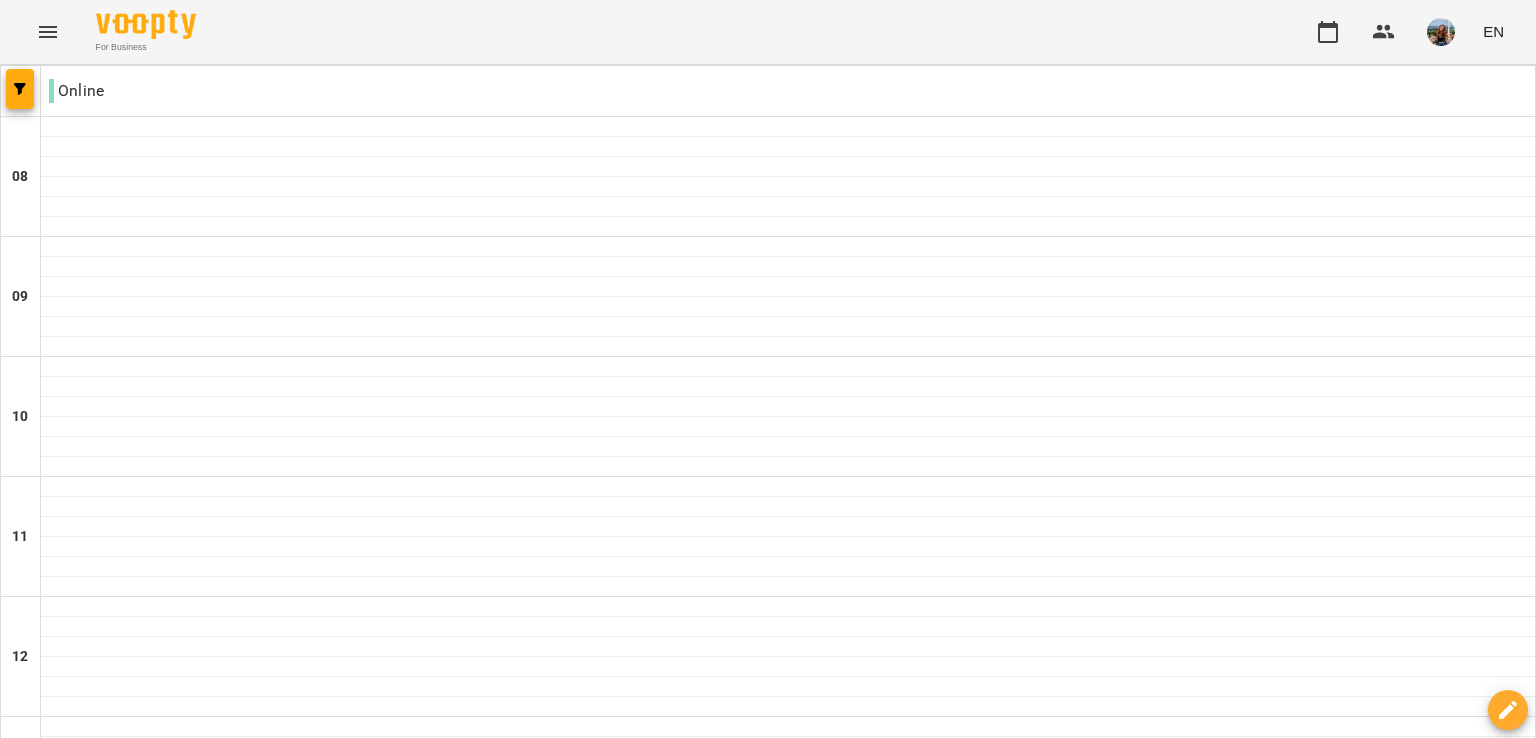 scroll, scrollTop: 600, scrollLeft: 0, axis: vertical 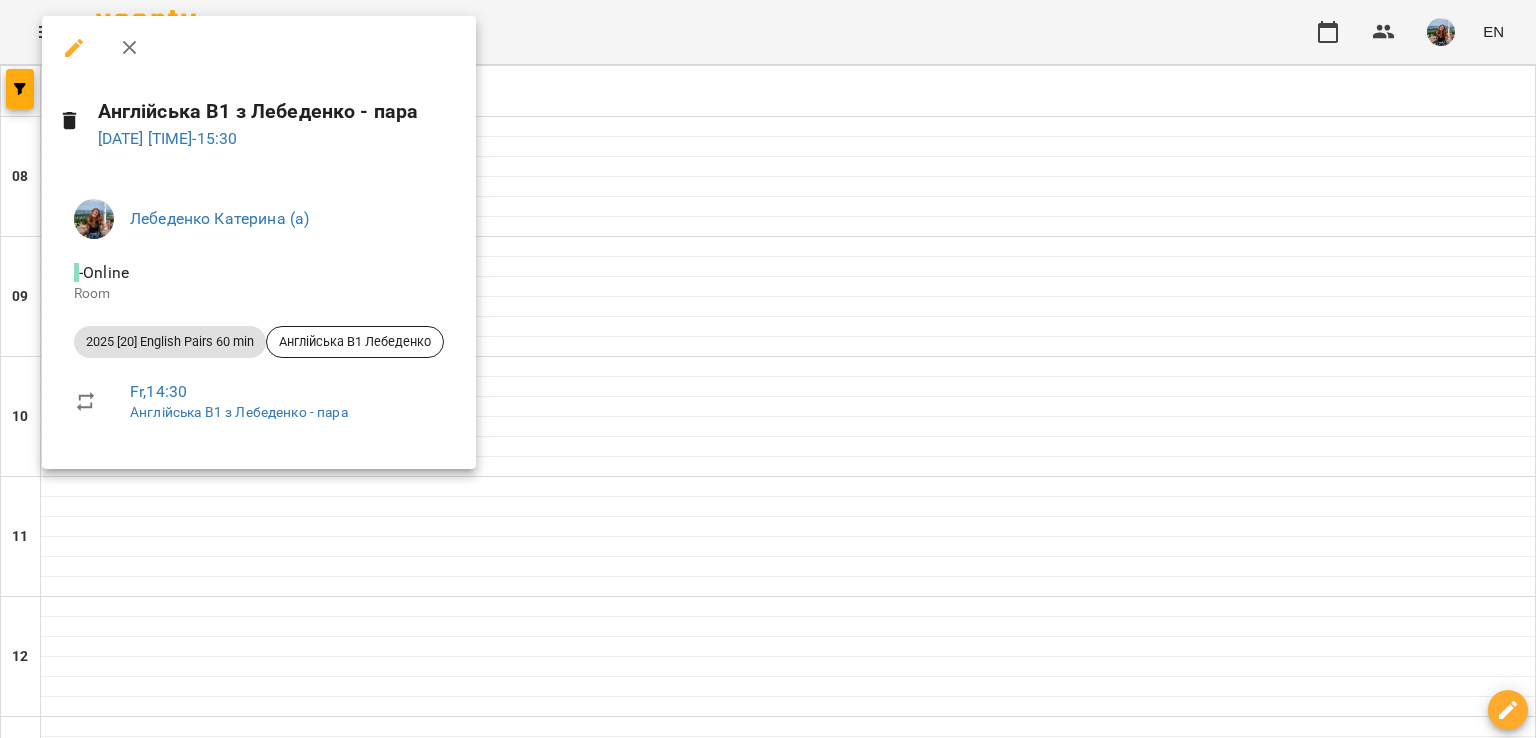click at bounding box center (768, 369) 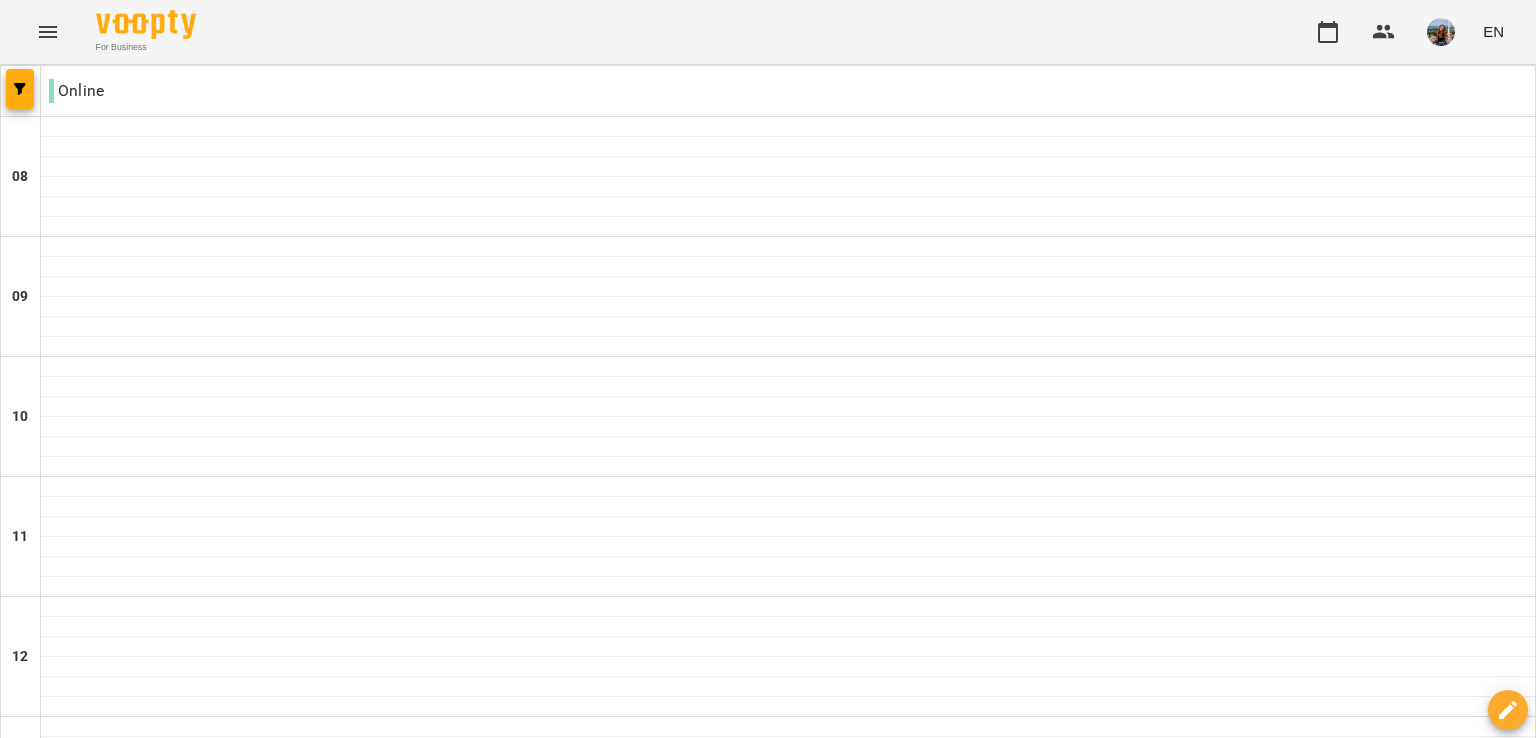 click on "For Business EN" at bounding box center (768, 32) 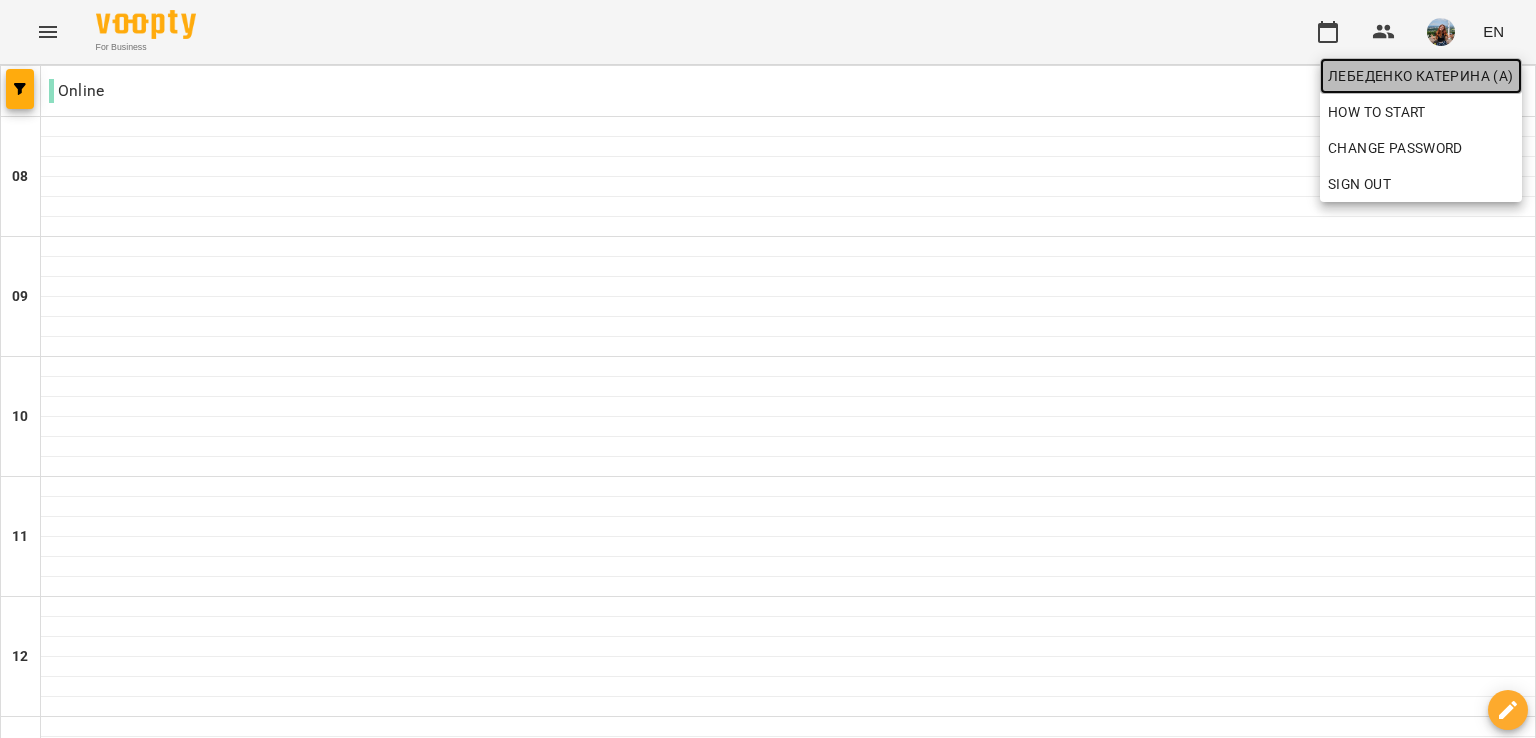 click on "Лебеденко Катерина (а)" at bounding box center (1421, 76) 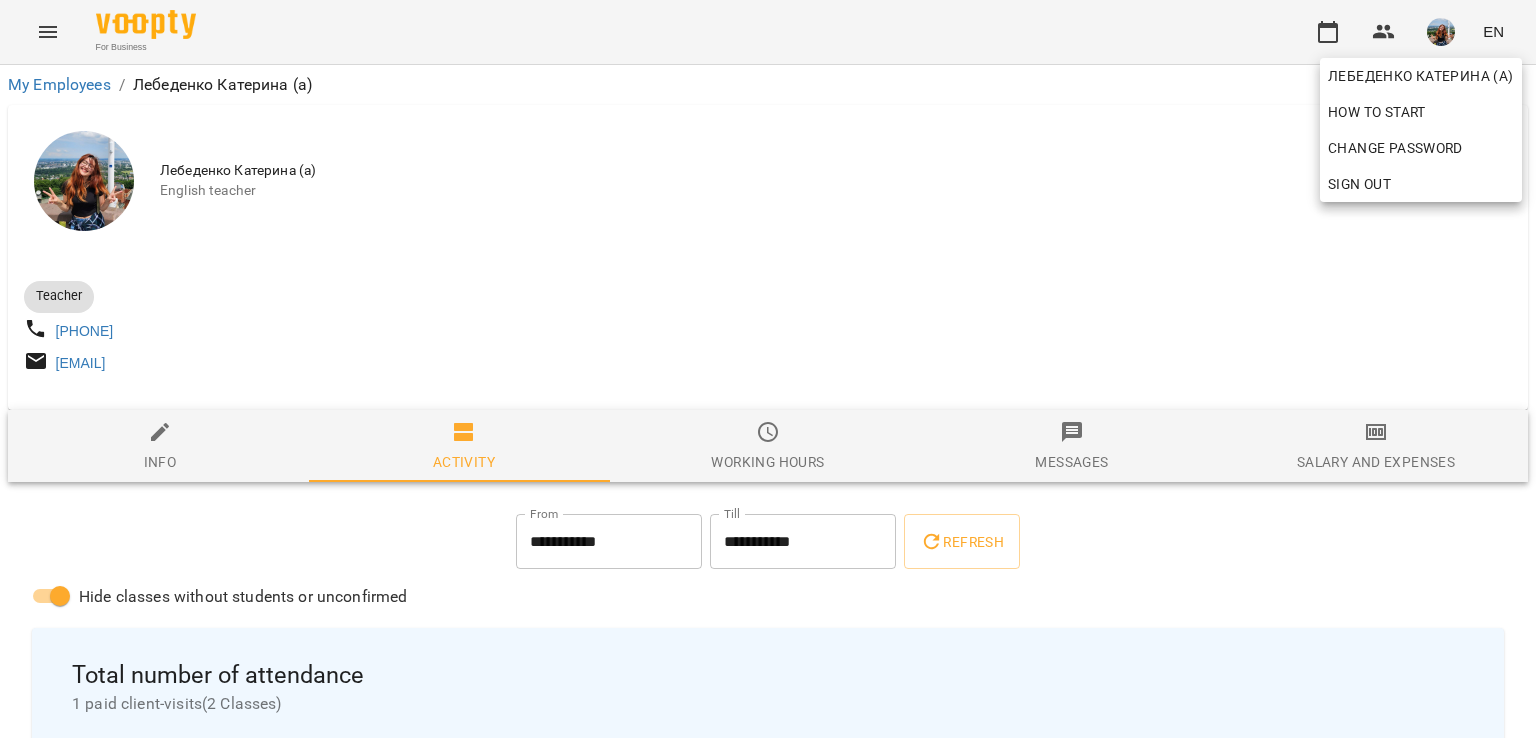 click at bounding box center (768, 369) 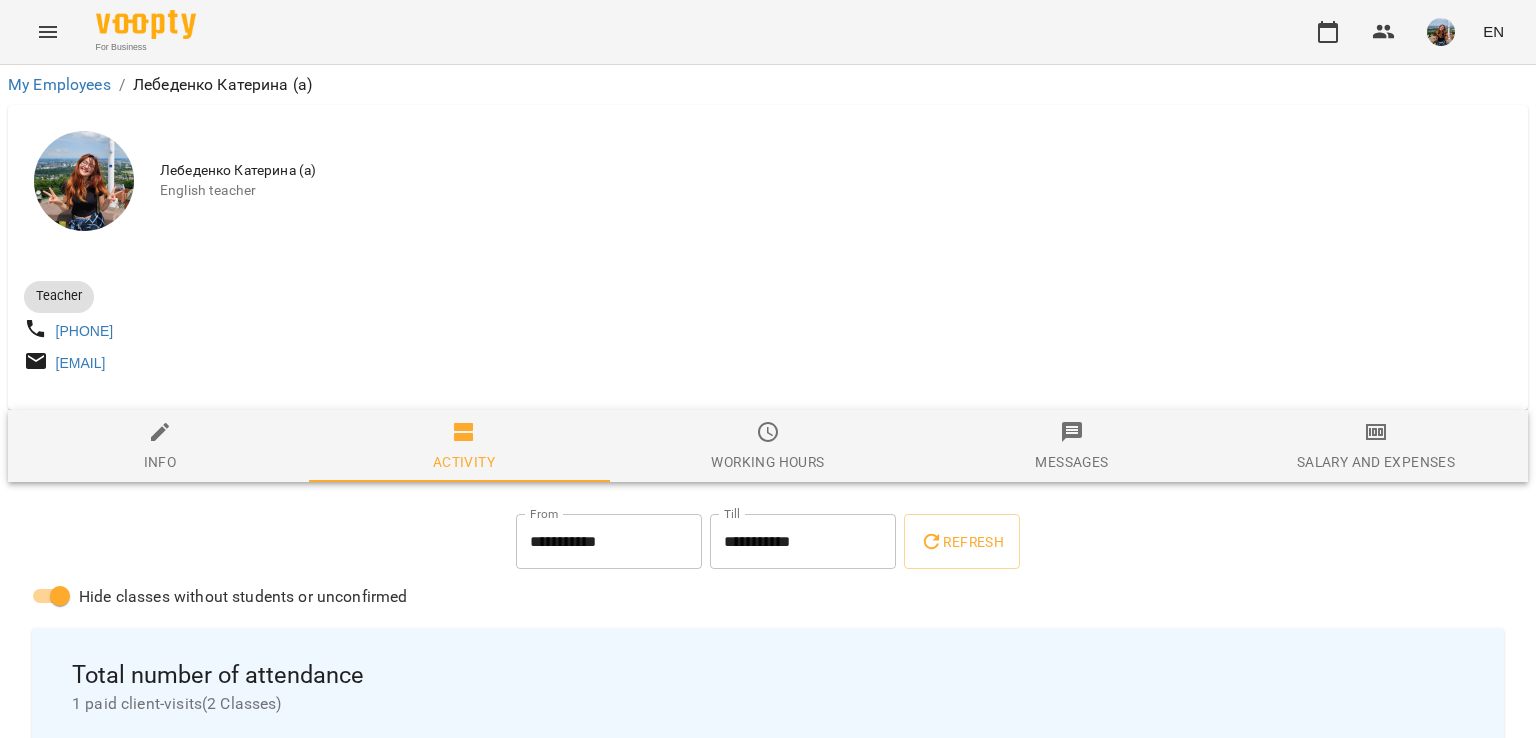 click 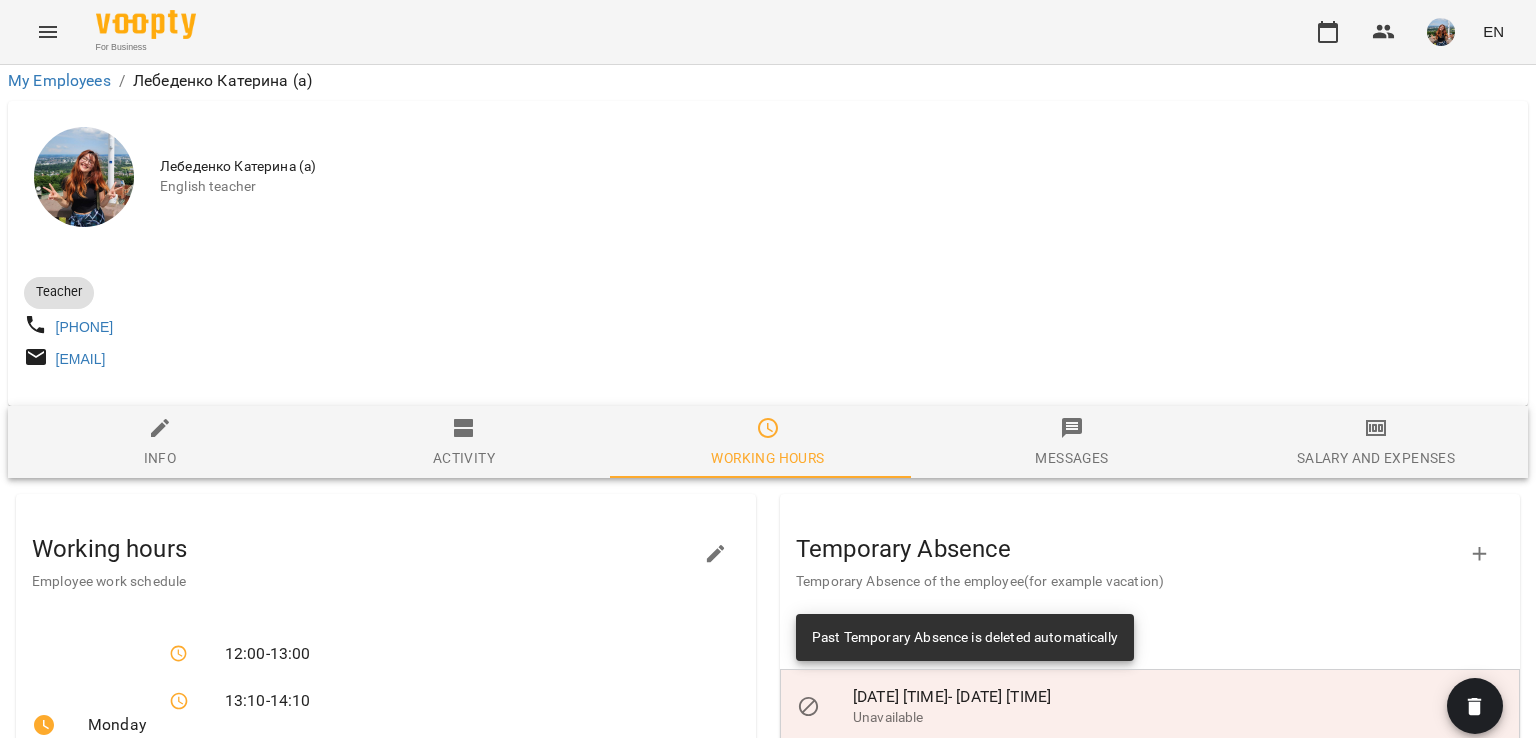 scroll, scrollTop: 300, scrollLeft: 0, axis: vertical 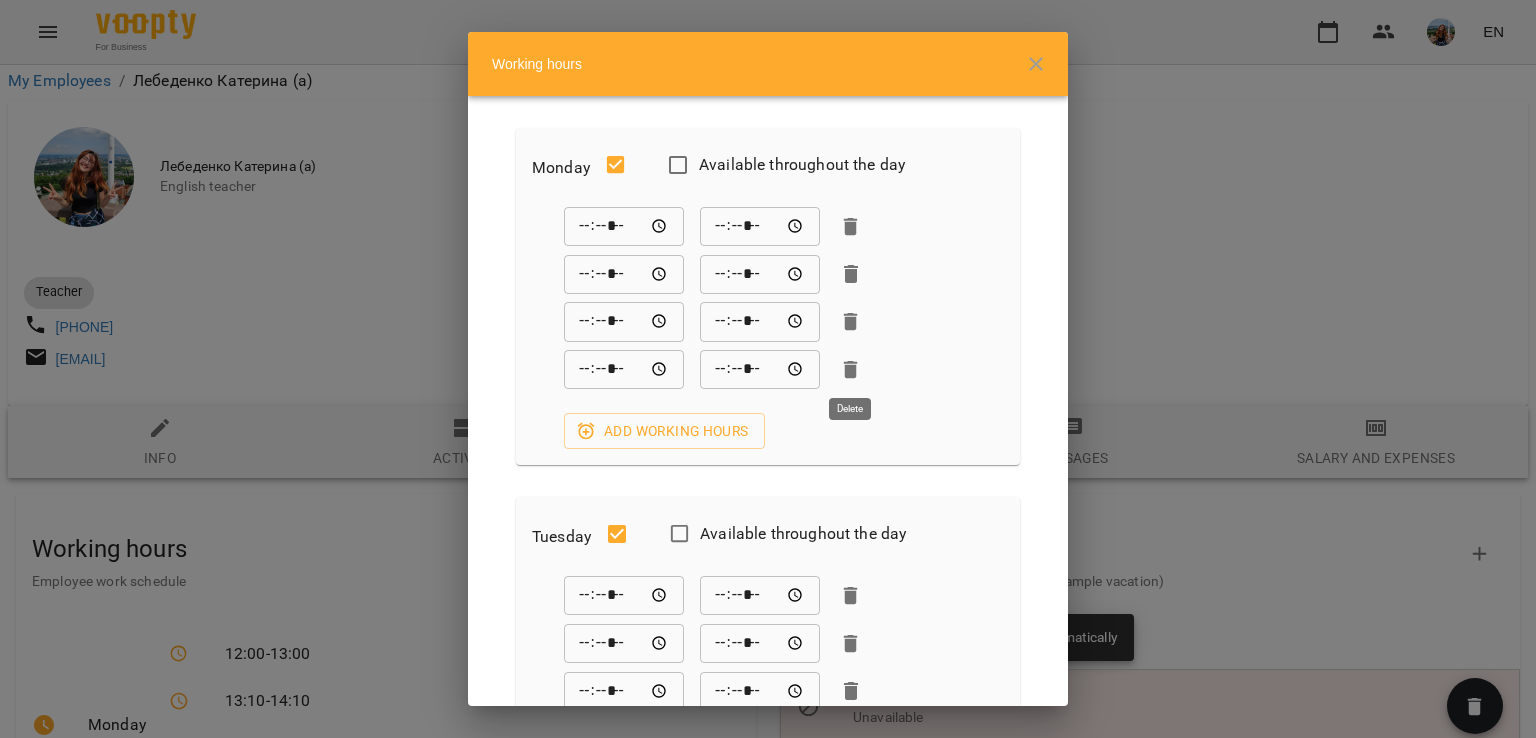 click 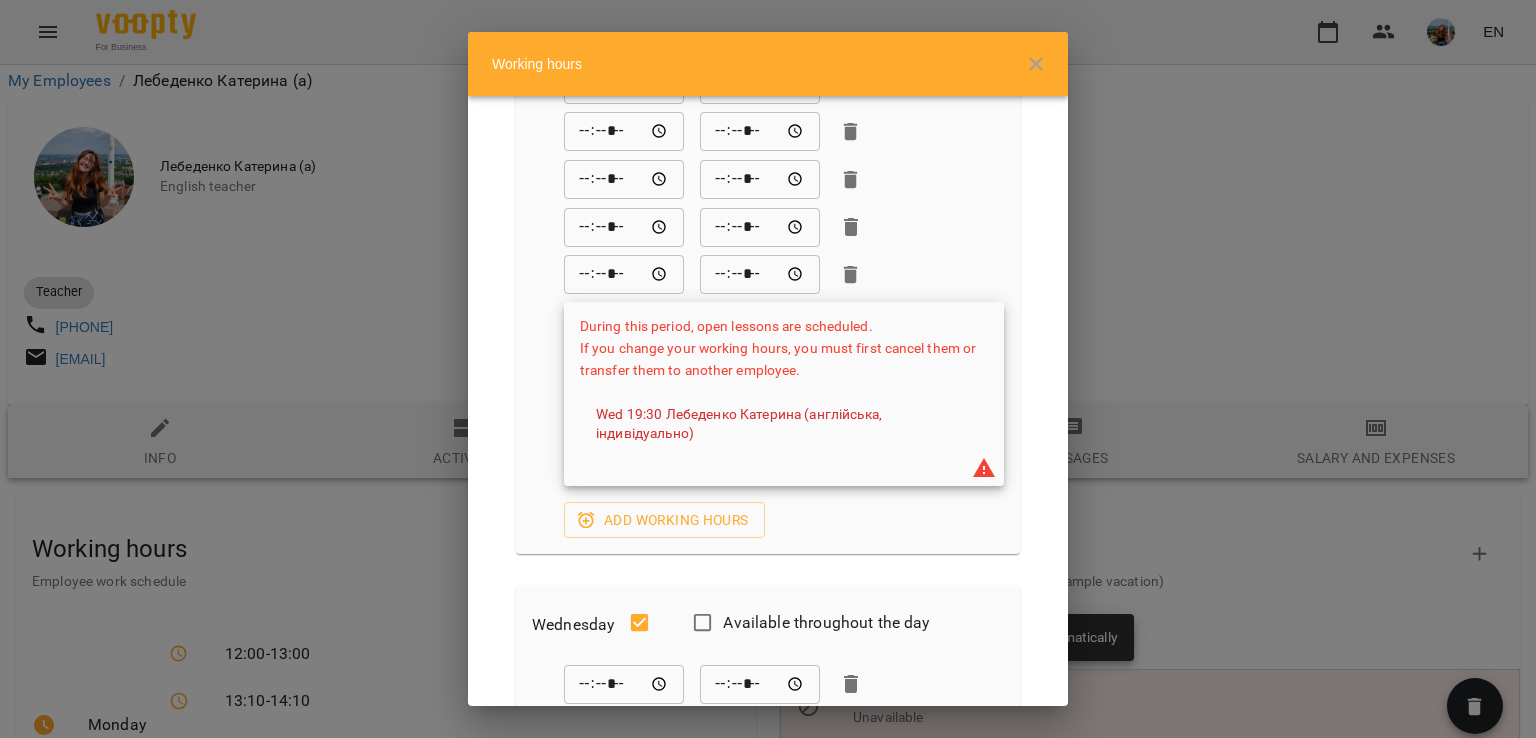scroll, scrollTop: 500, scrollLeft: 0, axis: vertical 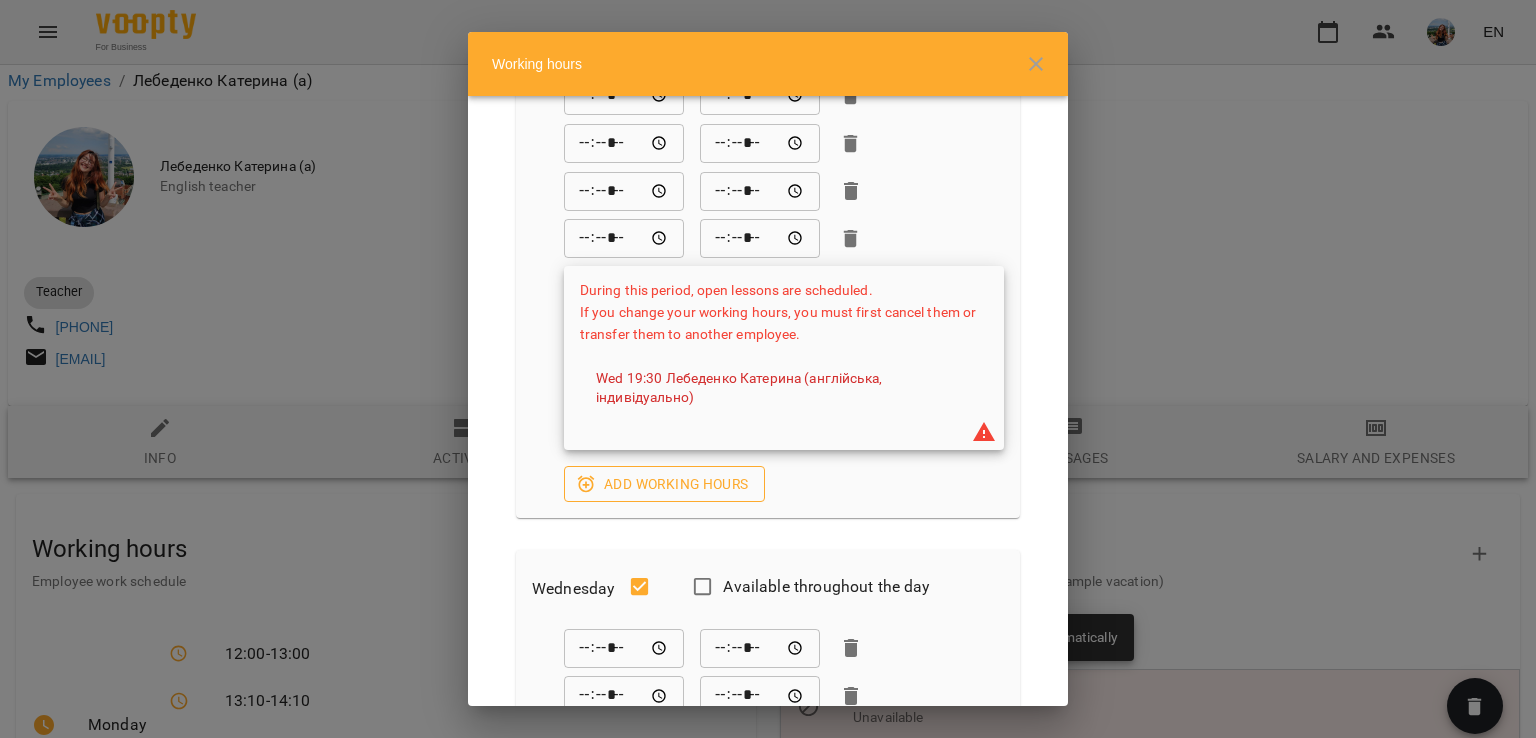 click on "Add working hours" at bounding box center [664, 484] 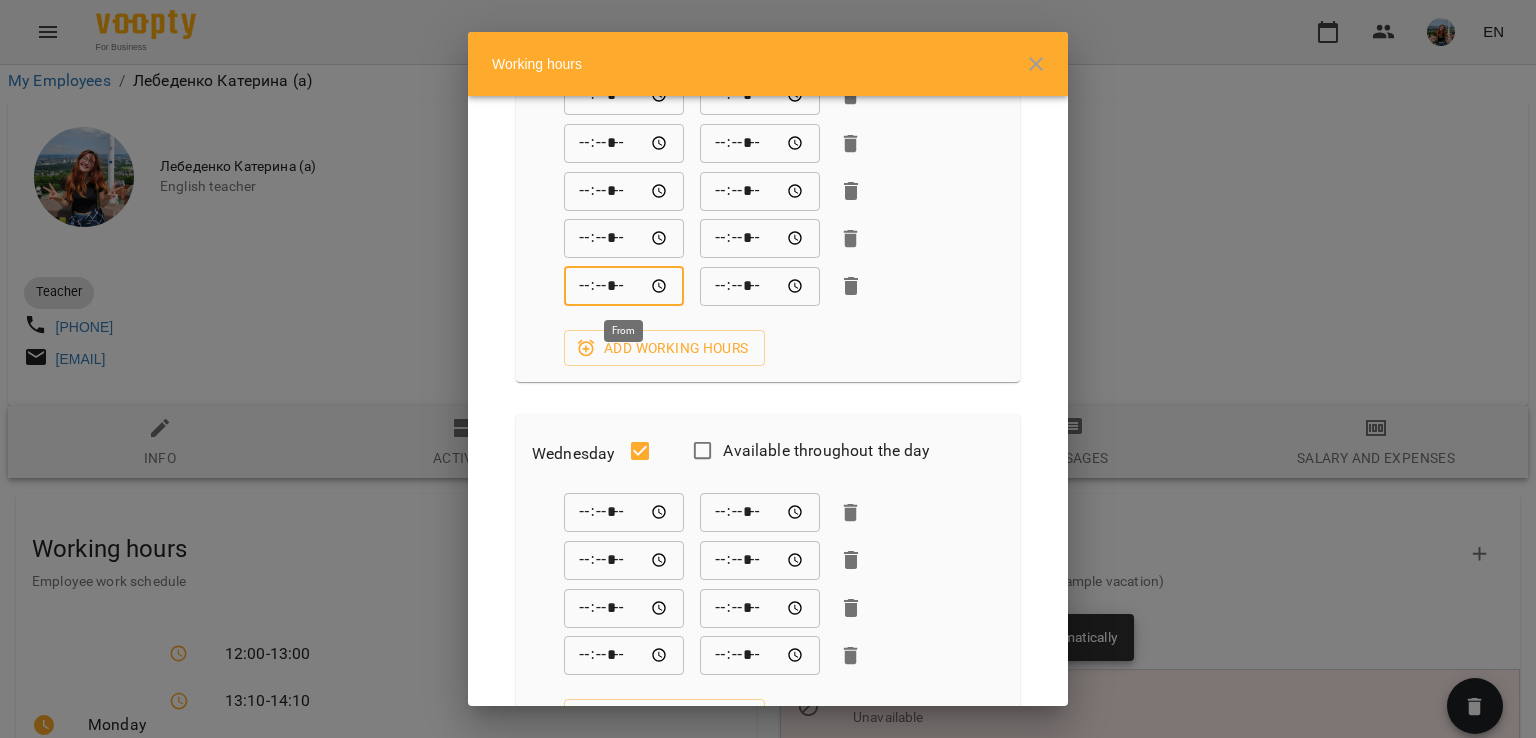 click on "*****" at bounding box center [624, 286] 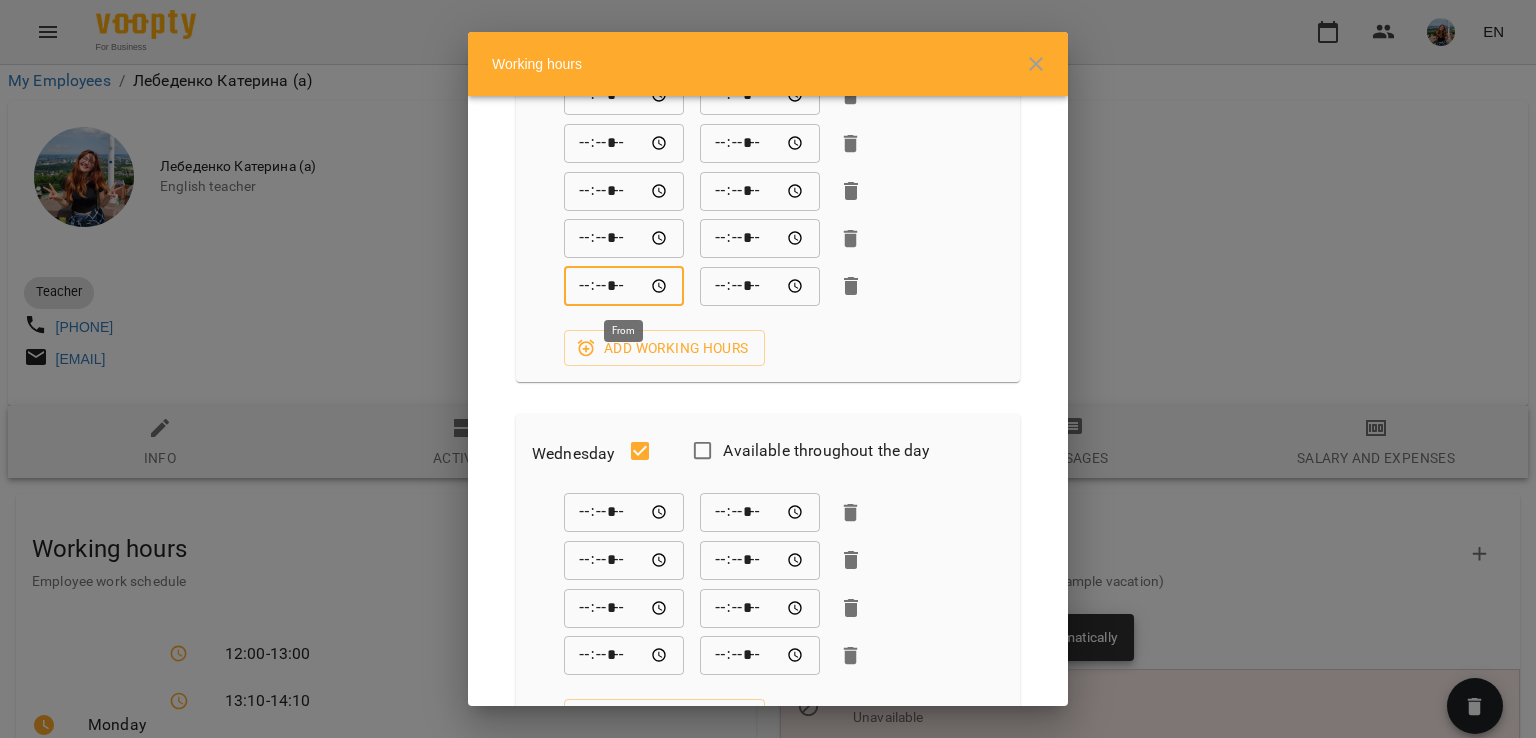 type on "*****" 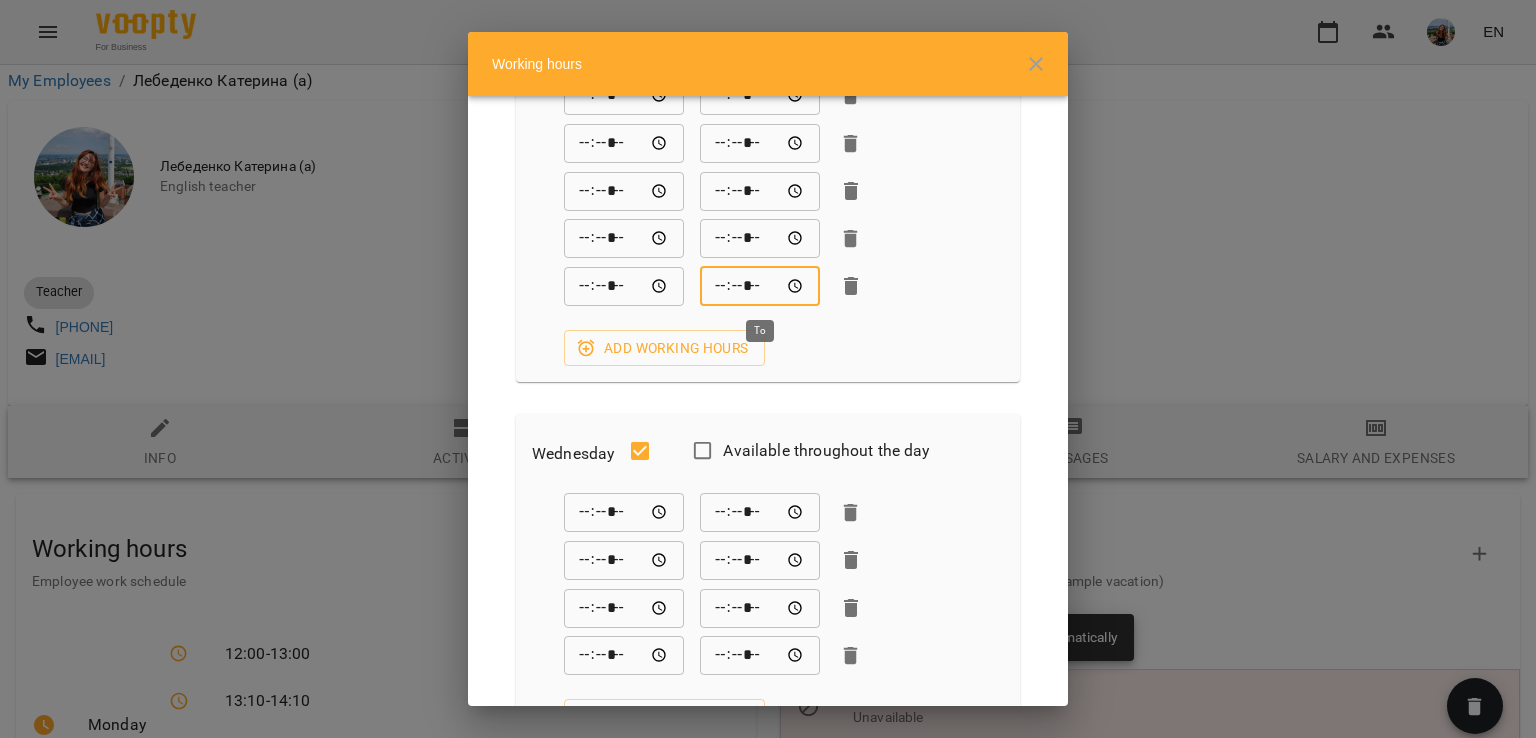 click on "*****" at bounding box center [760, 286] 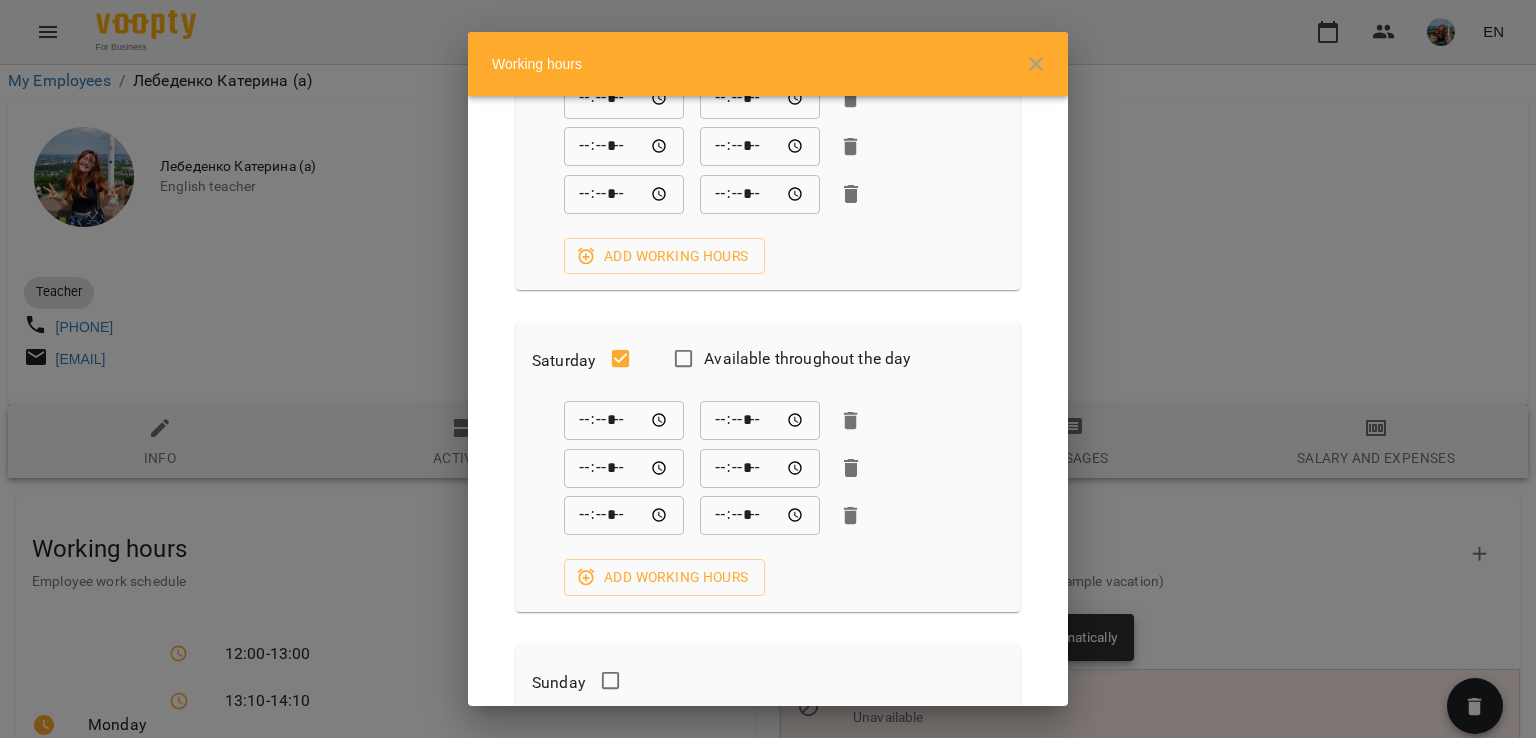 scroll, scrollTop: 1889, scrollLeft: 0, axis: vertical 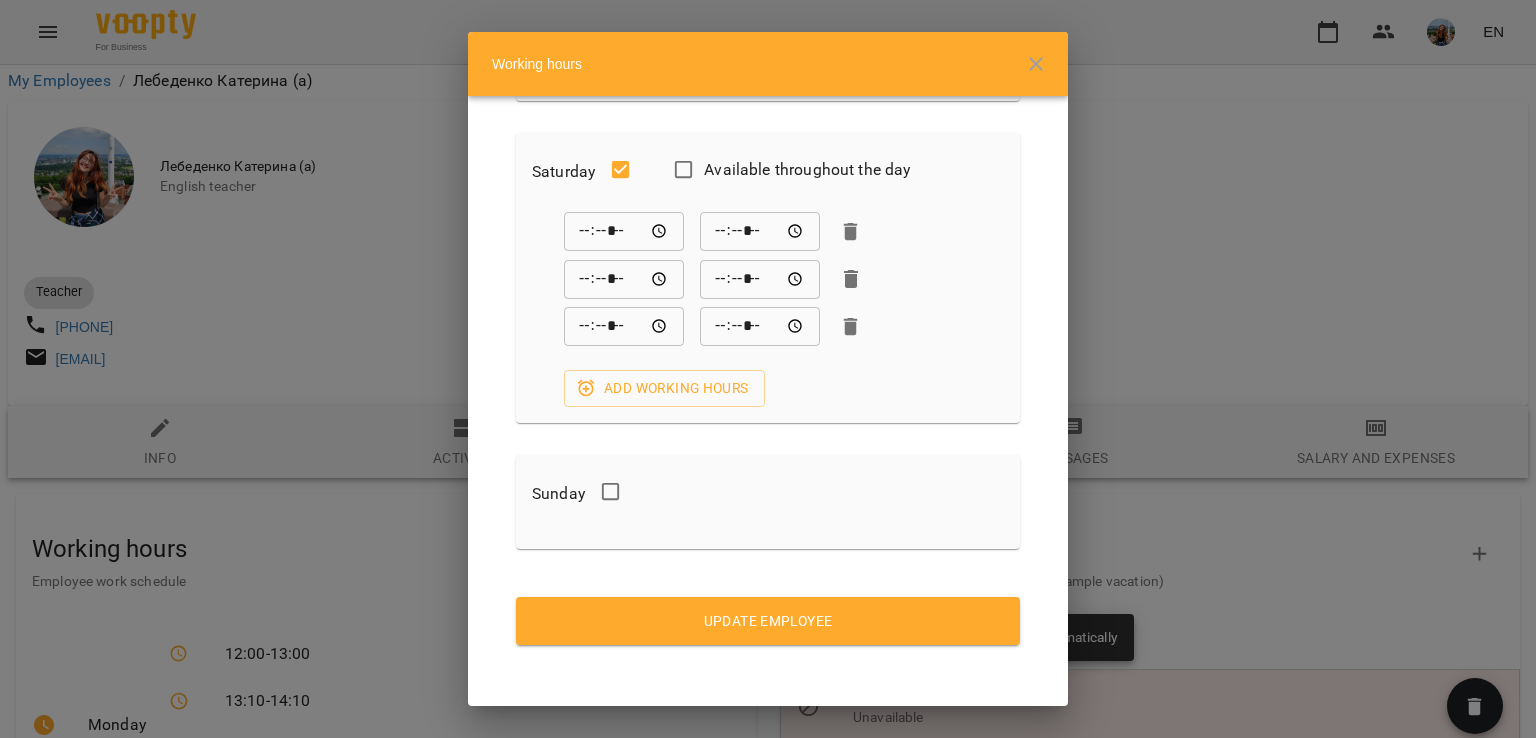 click on "Update Employee" at bounding box center (768, 621) 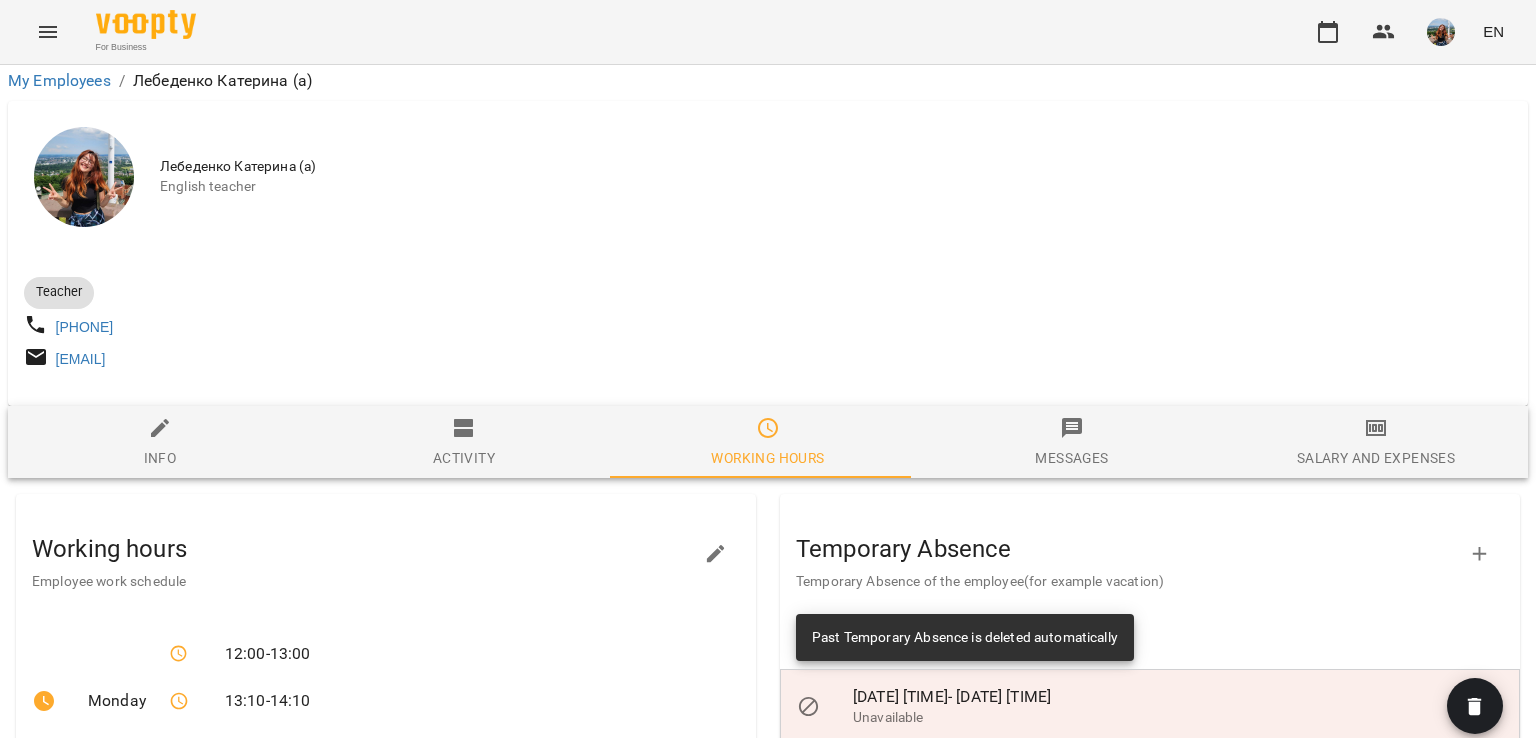 scroll, scrollTop: 800, scrollLeft: 0, axis: vertical 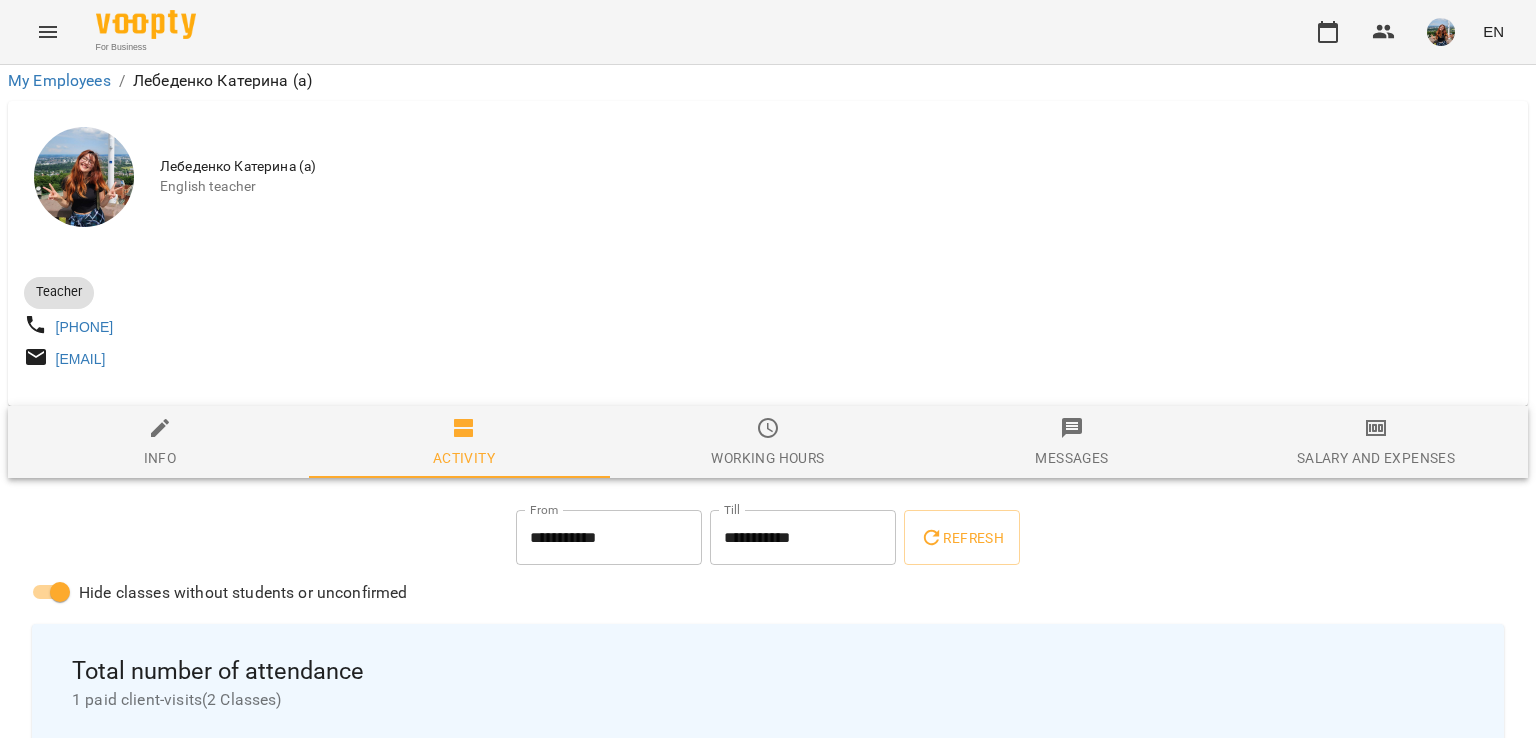 click 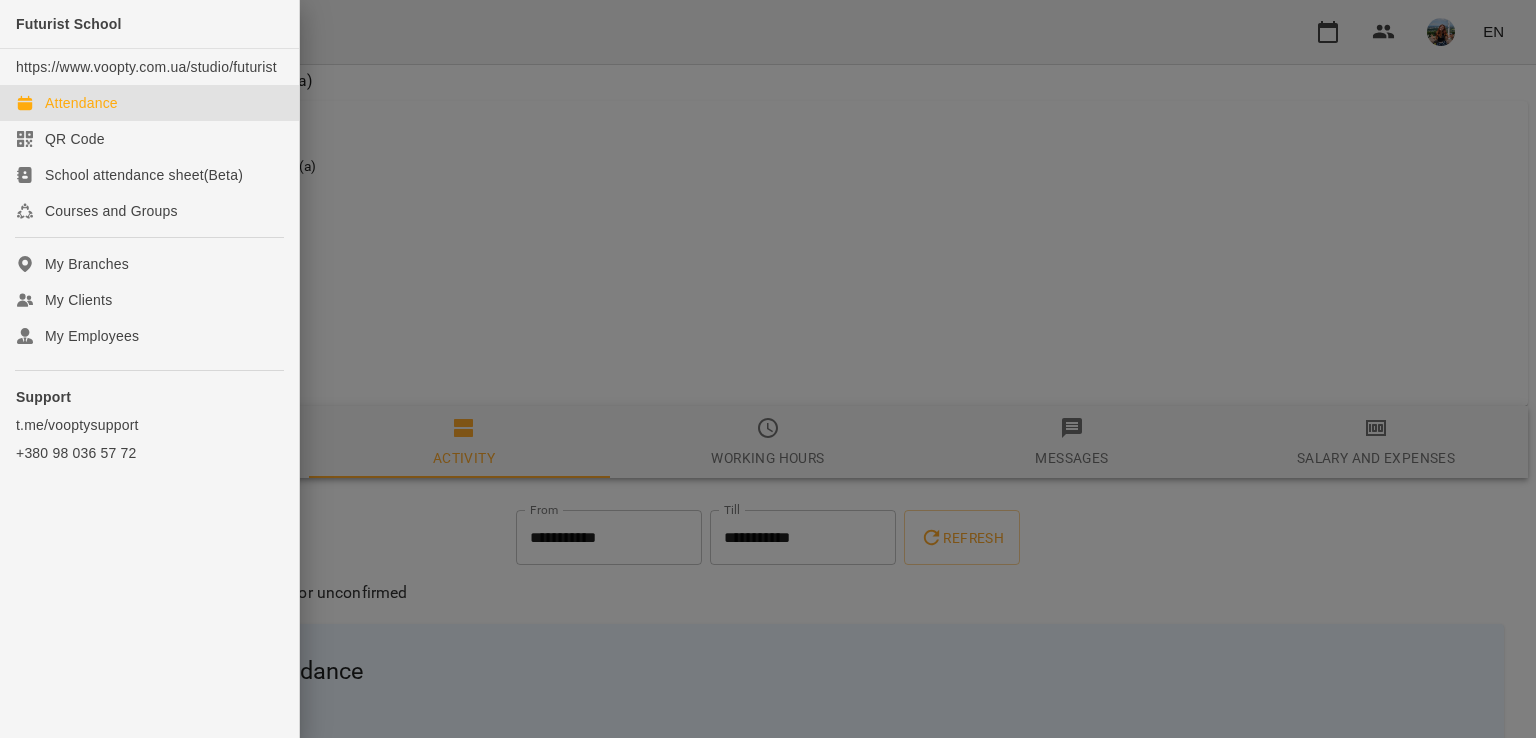 click on "Attendance" at bounding box center (81, 103) 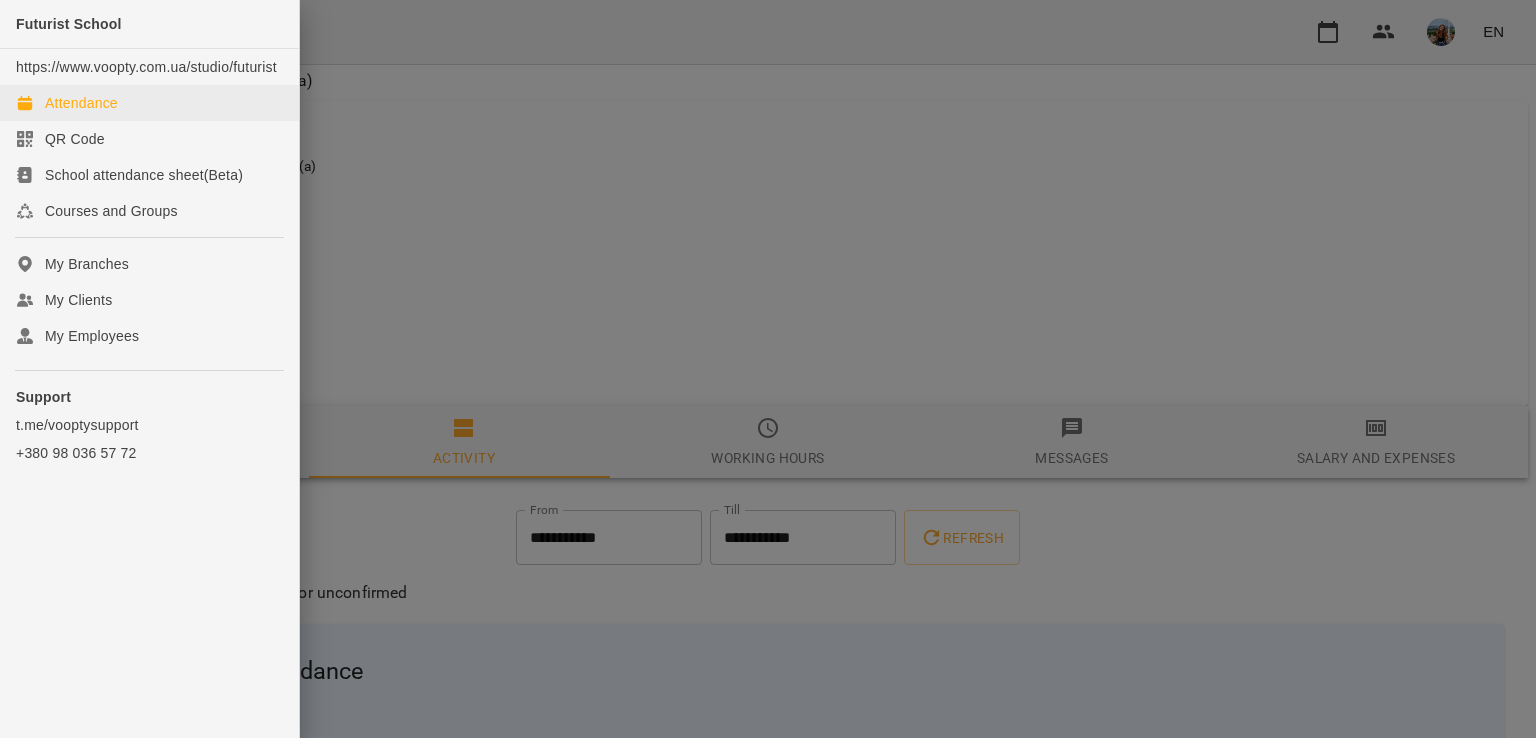 scroll, scrollTop: 0, scrollLeft: 0, axis: both 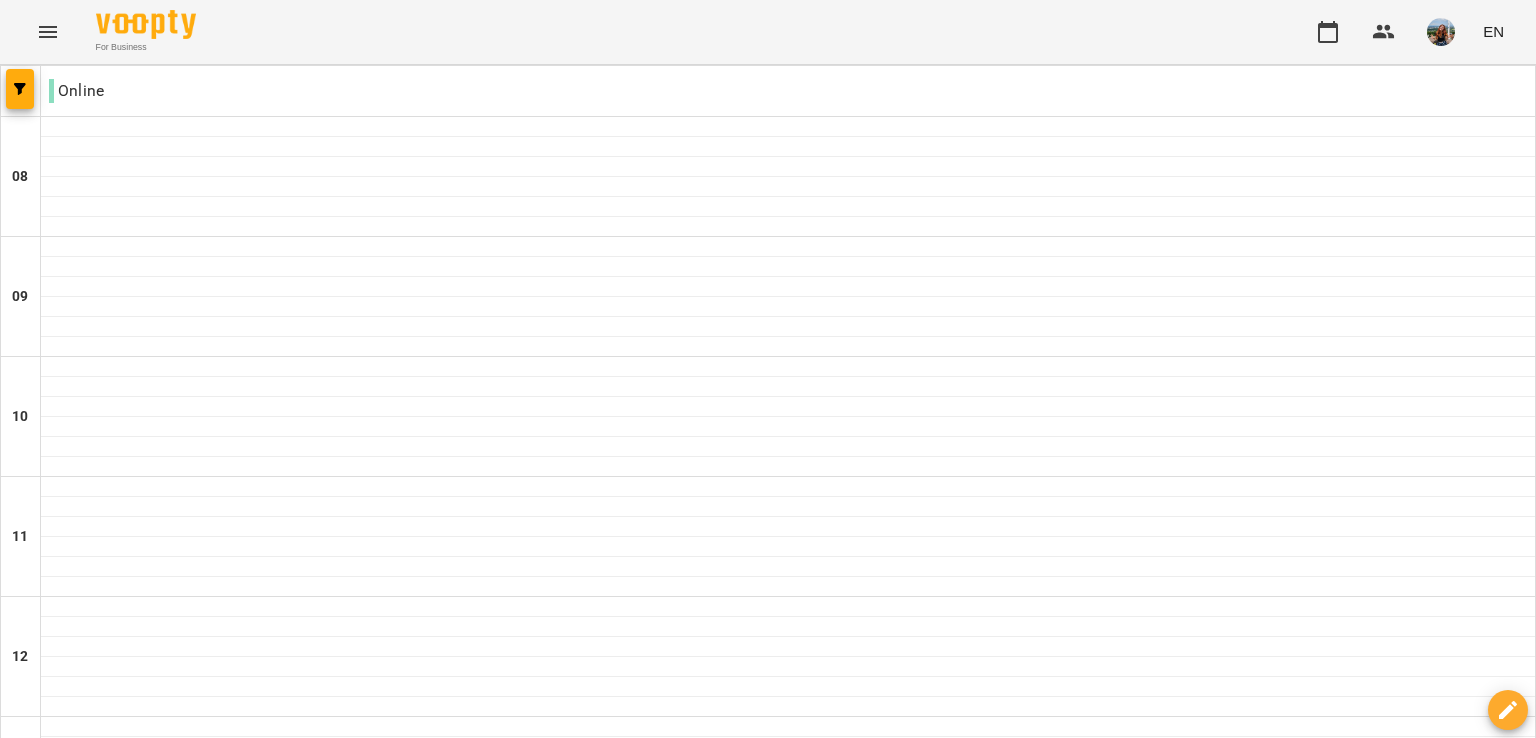 click at bounding box center (668, 2008) 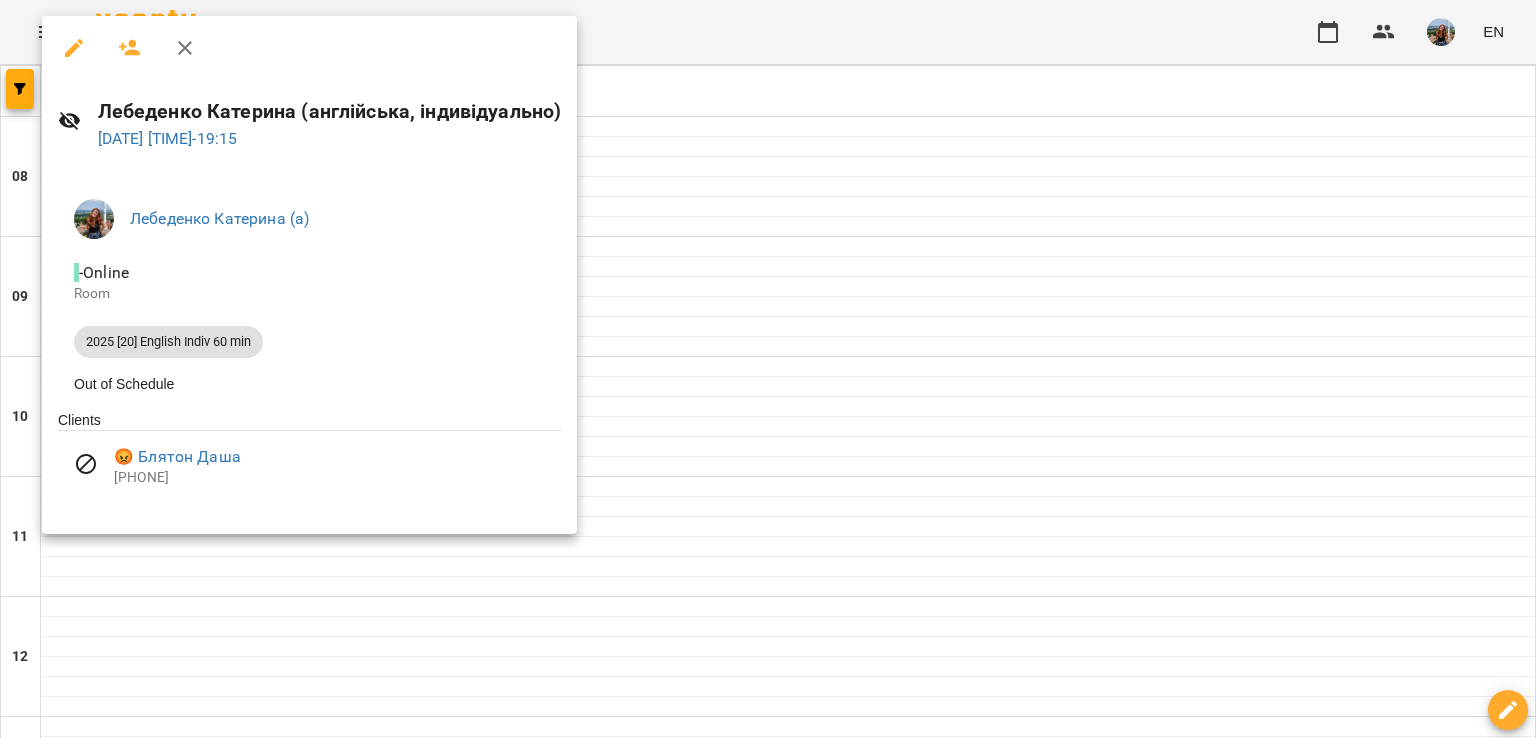 click at bounding box center [768, 369] 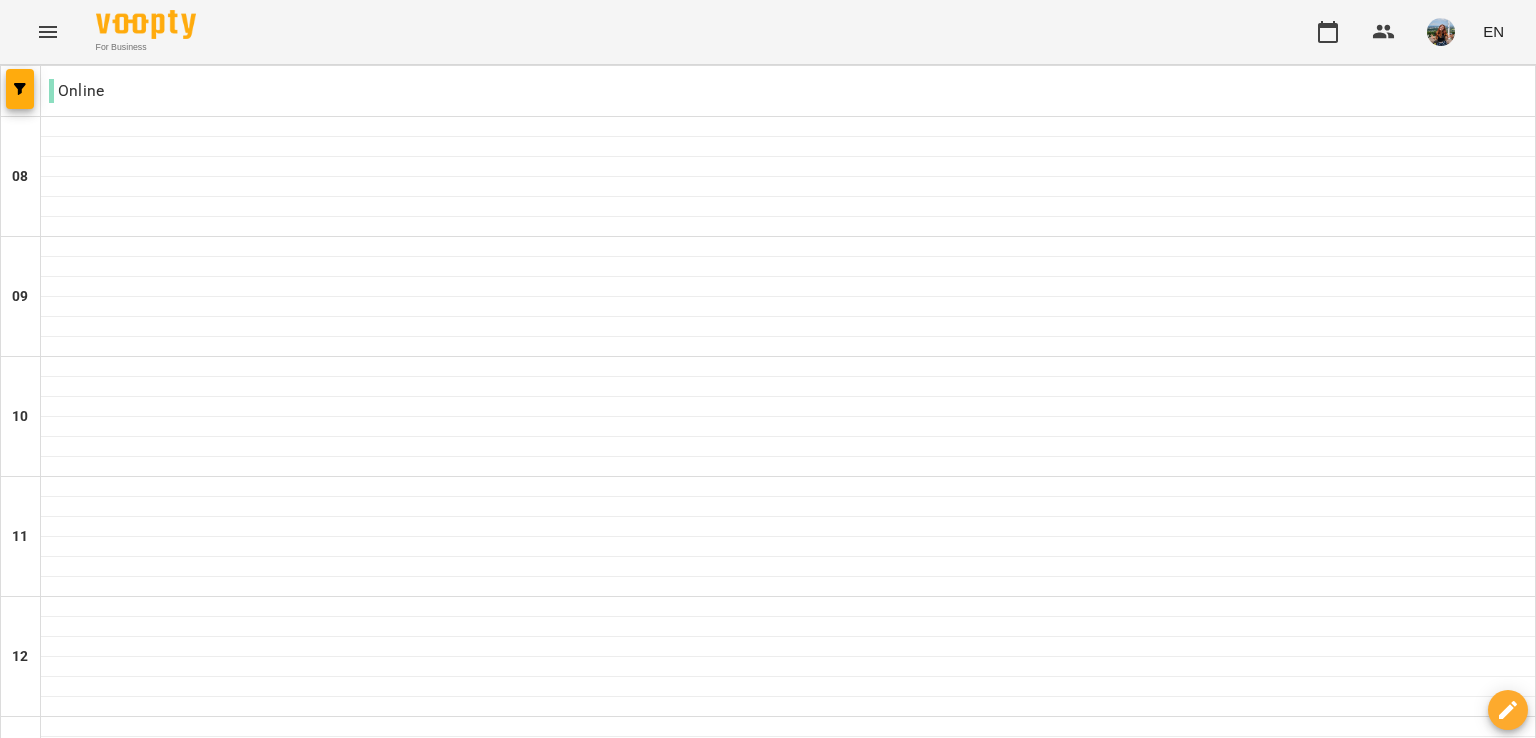 scroll, scrollTop: 600, scrollLeft: 0, axis: vertical 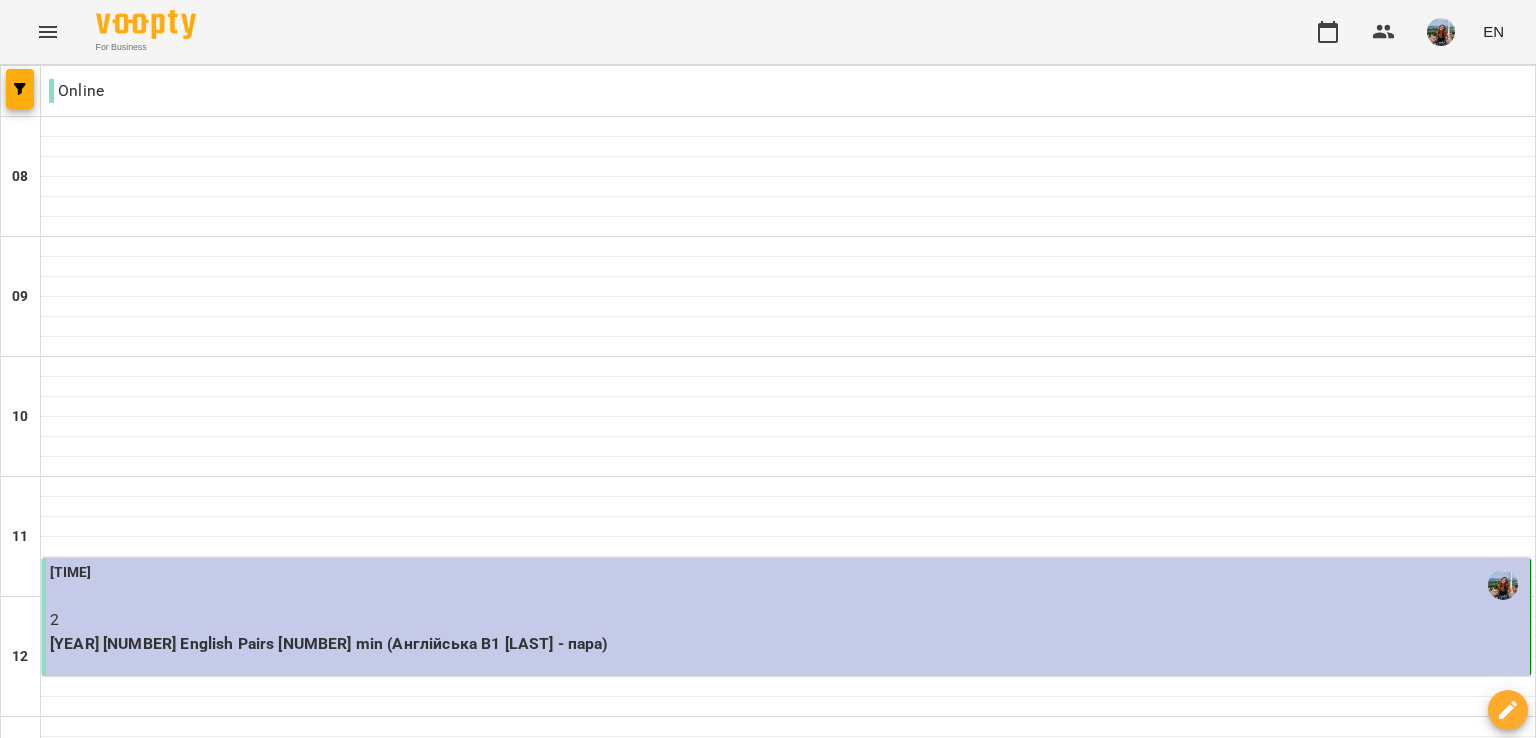 click on "Fri" at bounding box center (1071, 1943) 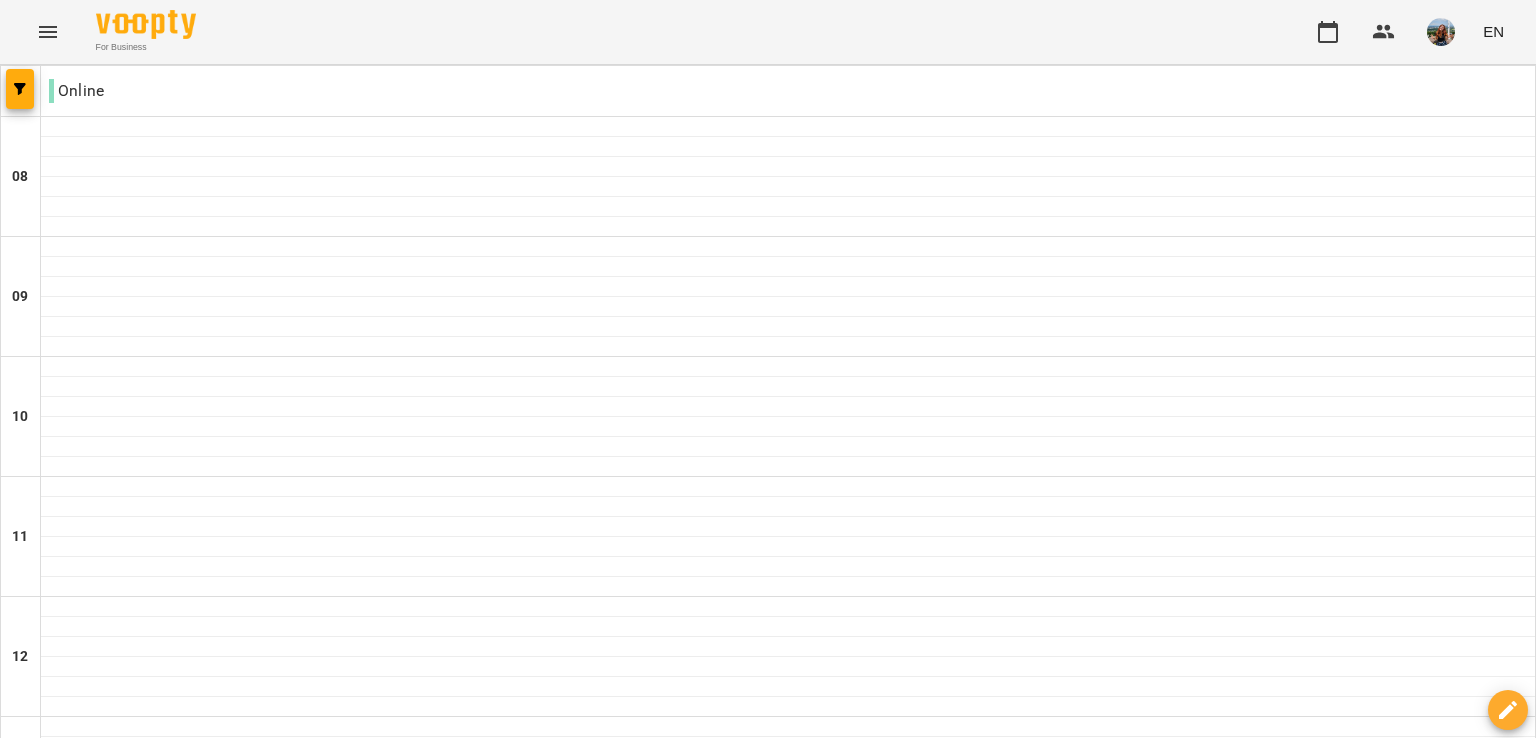 scroll, scrollTop: 512, scrollLeft: 0, axis: vertical 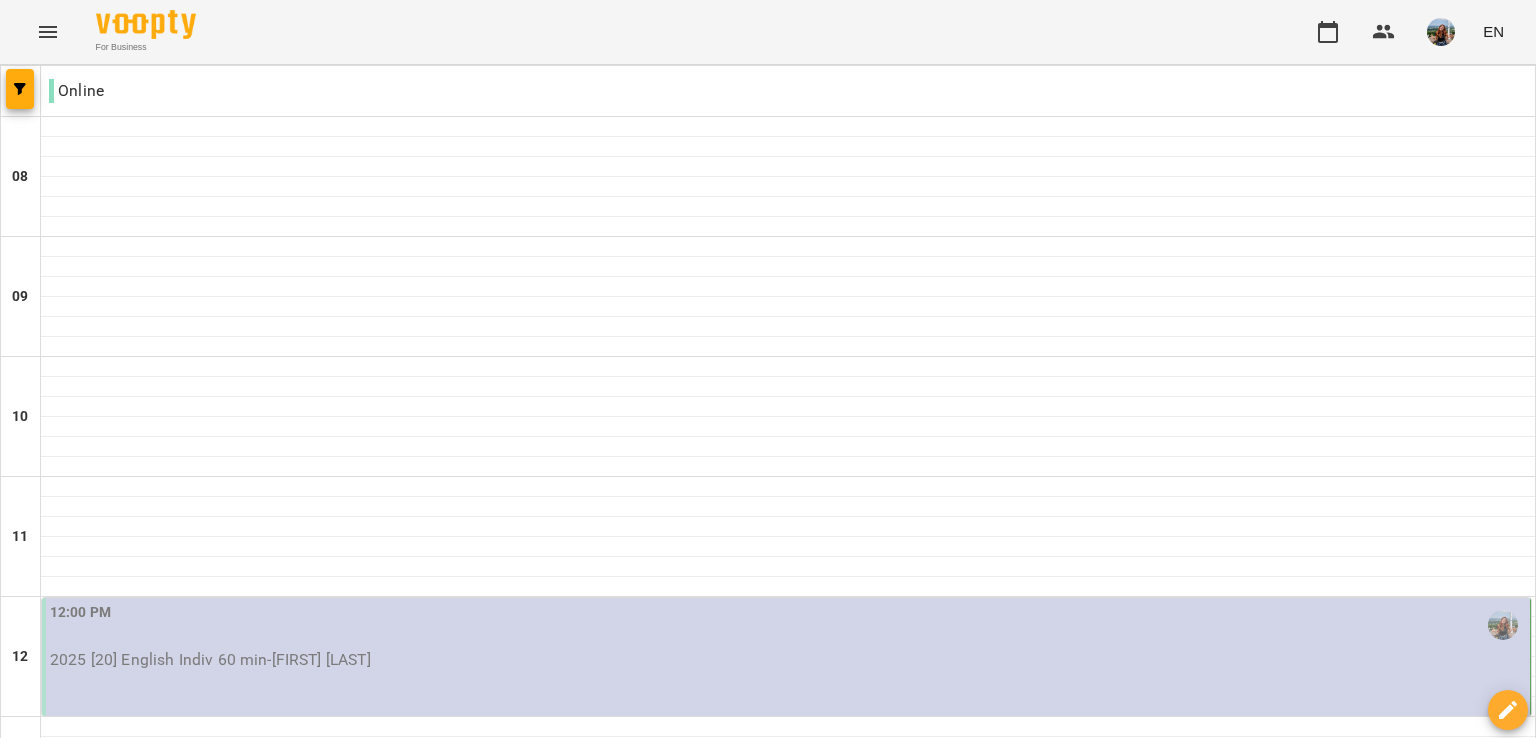 click on "[DATE]" at bounding box center (432, 1962) 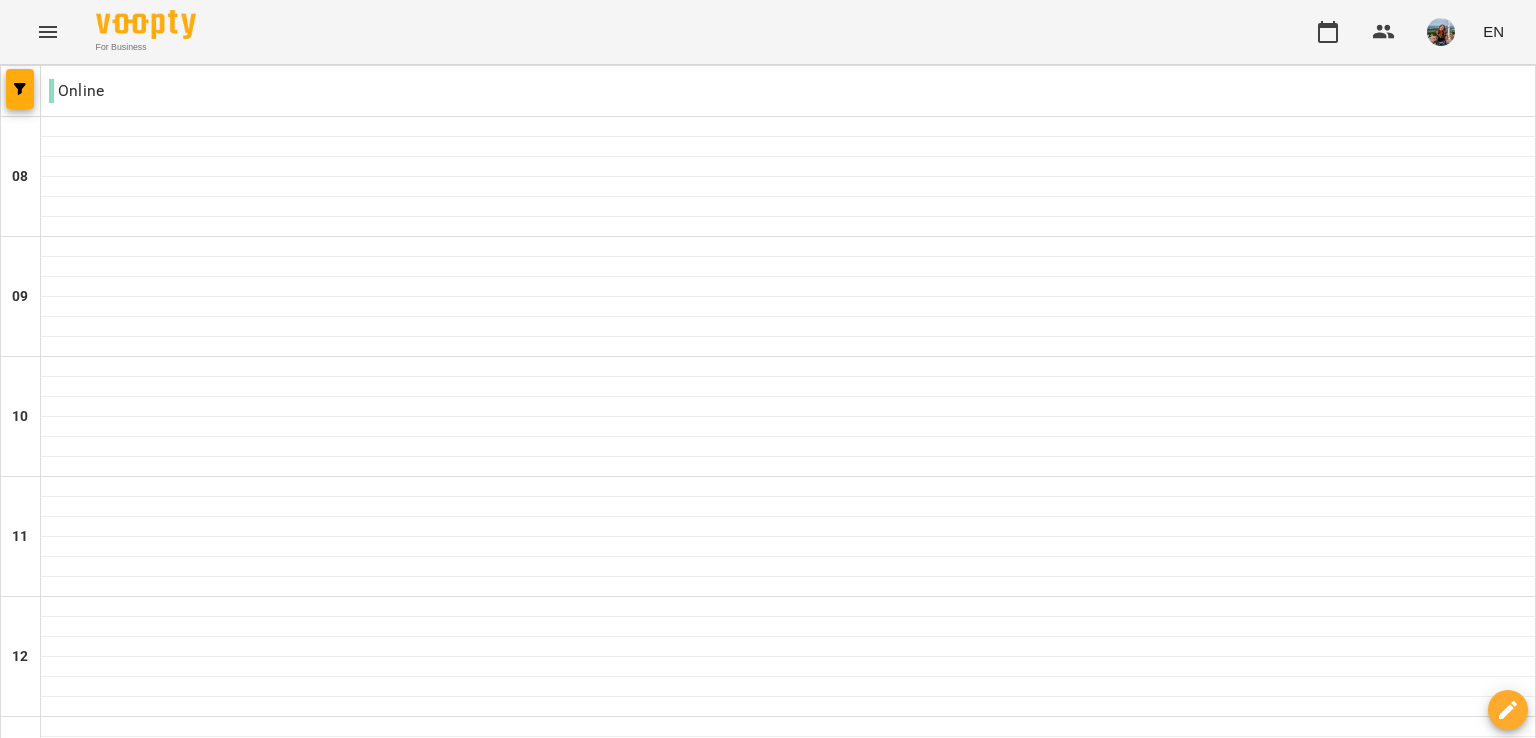 scroll, scrollTop: 1300, scrollLeft: 0, axis: vertical 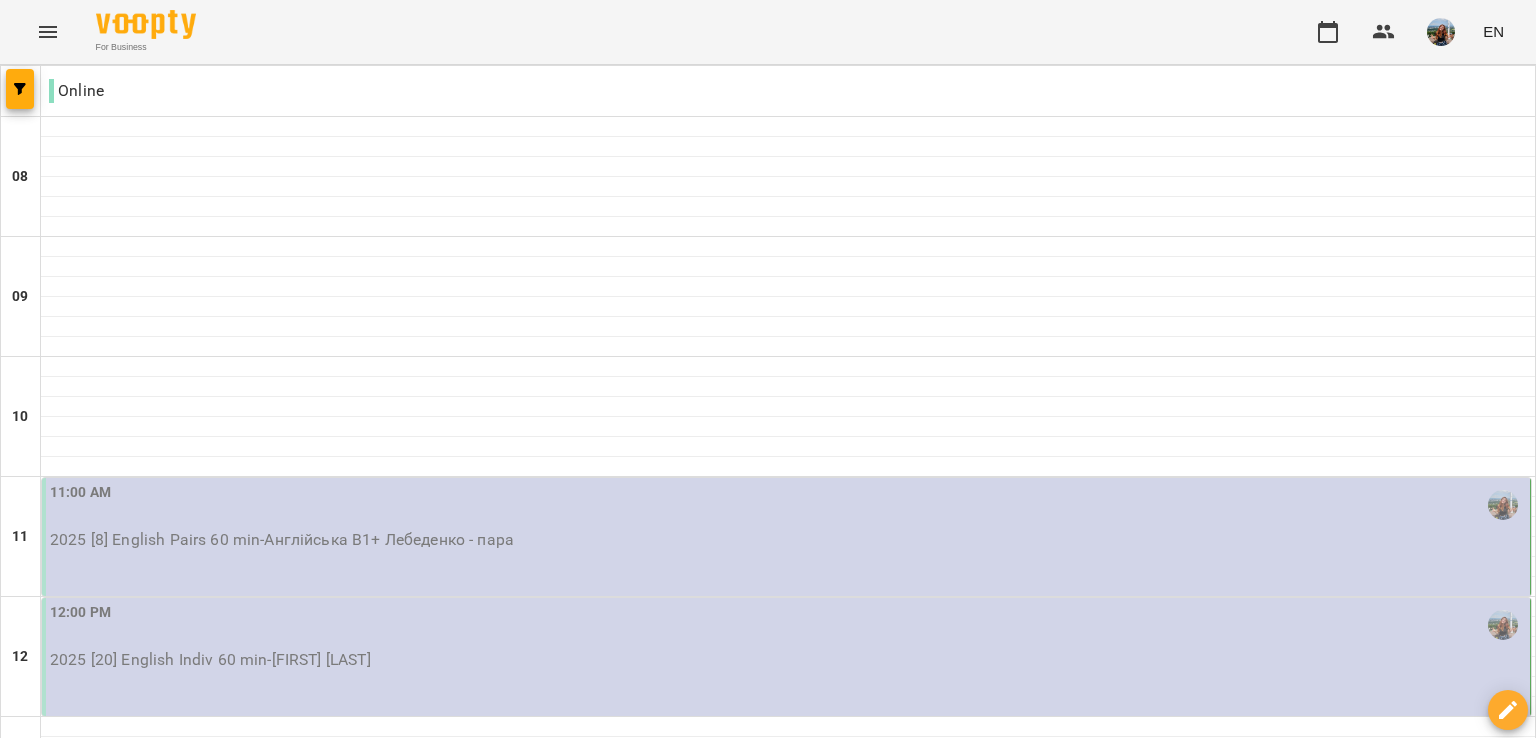click on "Thu" at bounding box center [864, 1943] 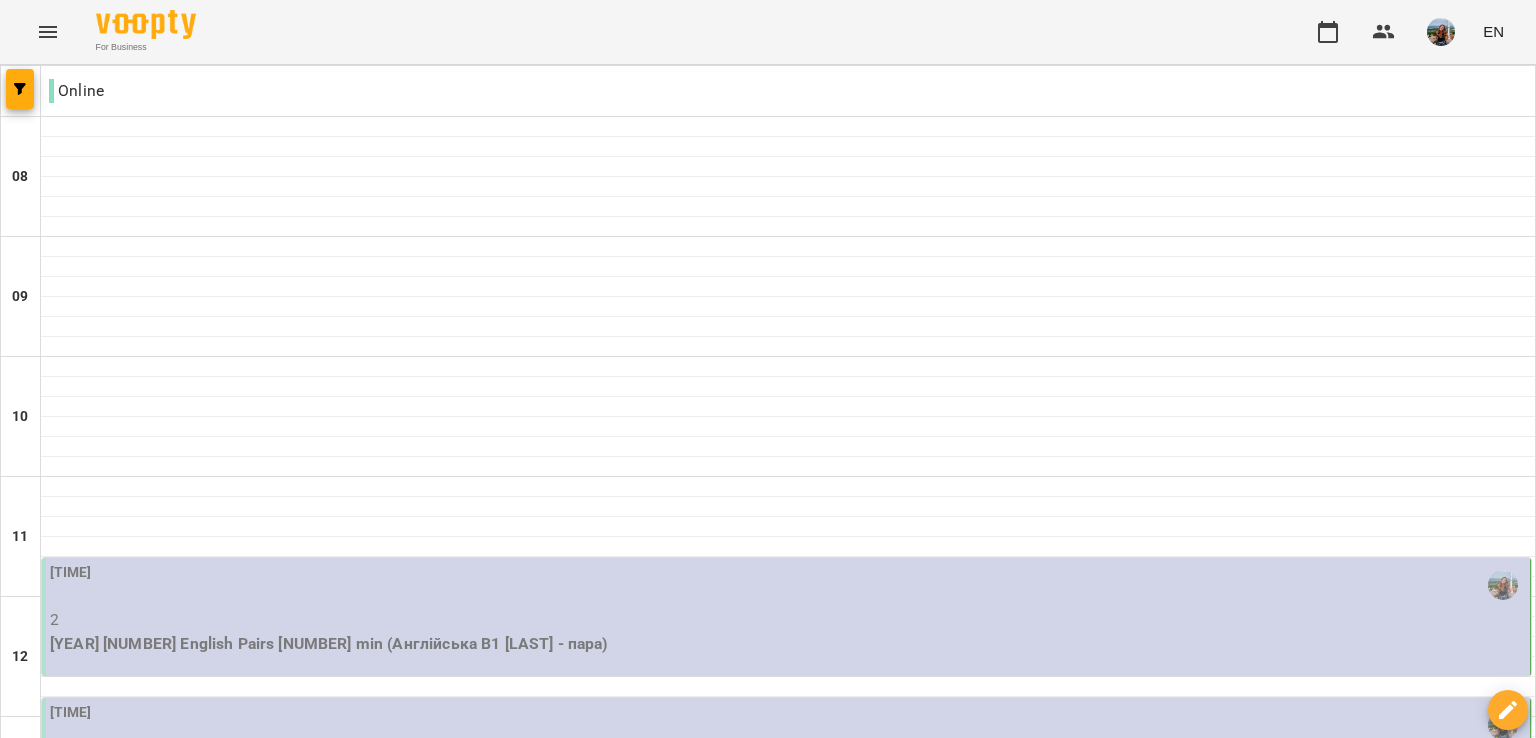 scroll, scrollTop: 1000, scrollLeft: 0, axis: vertical 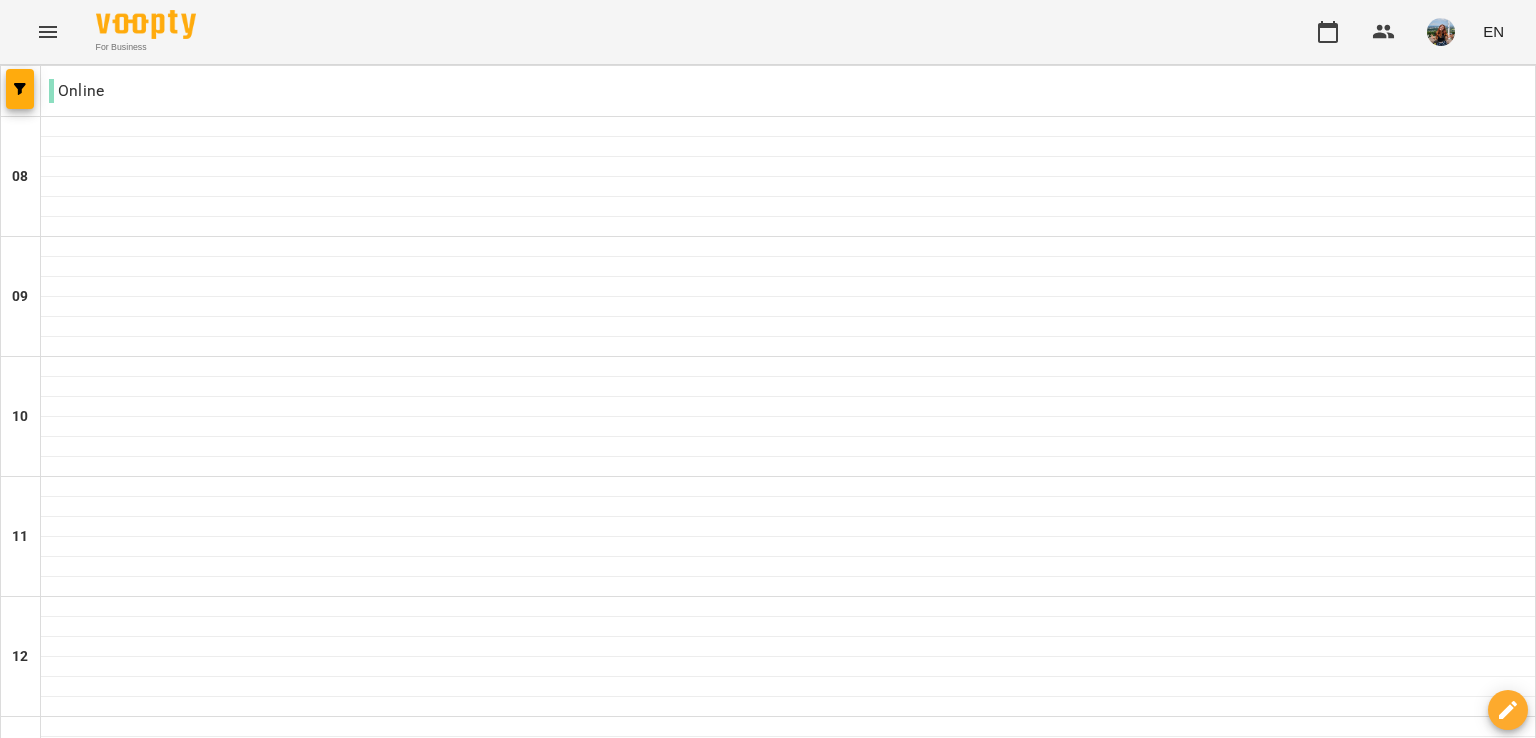 click at bounding box center [867, 2008] 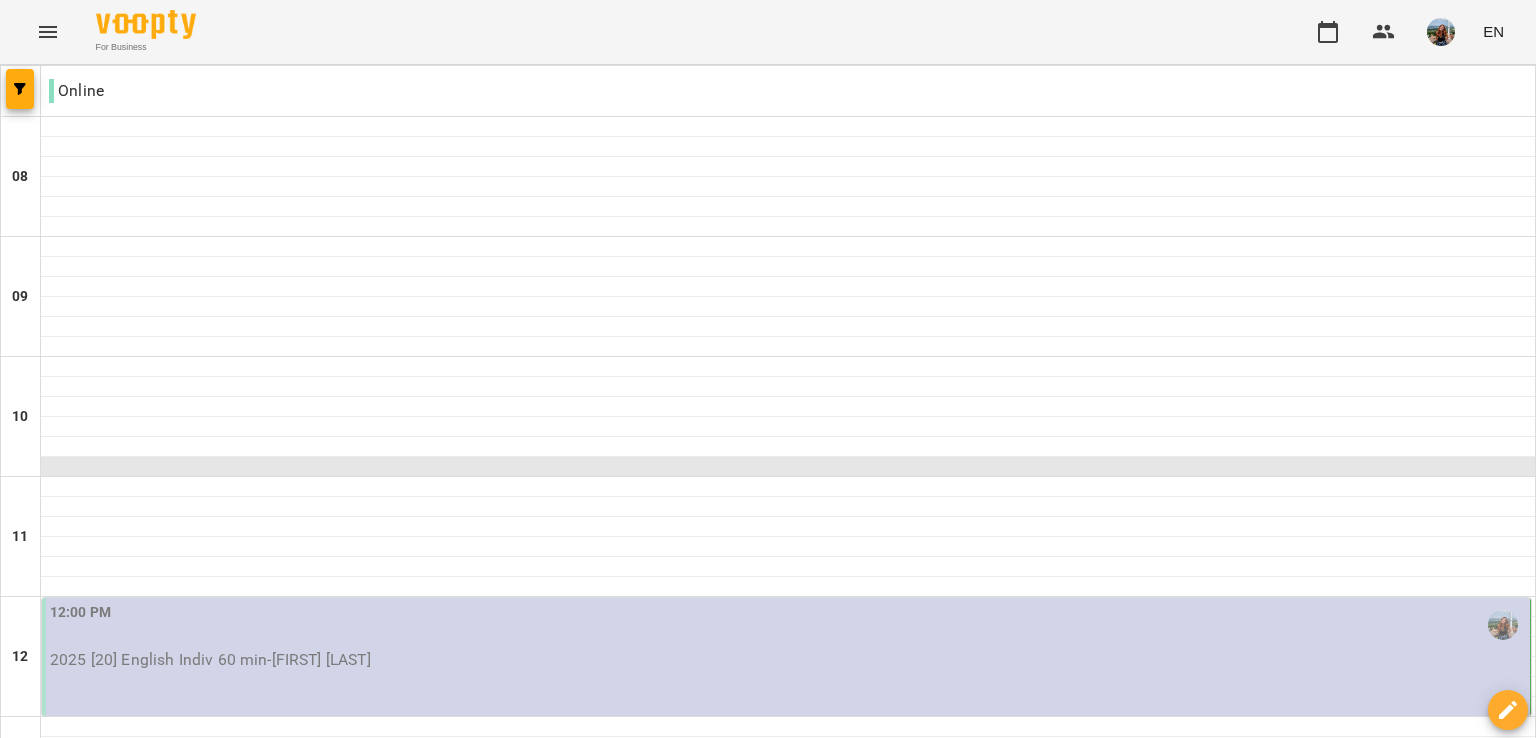 scroll, scrollTop: 400, scrollLeft: 0, axis: vertical 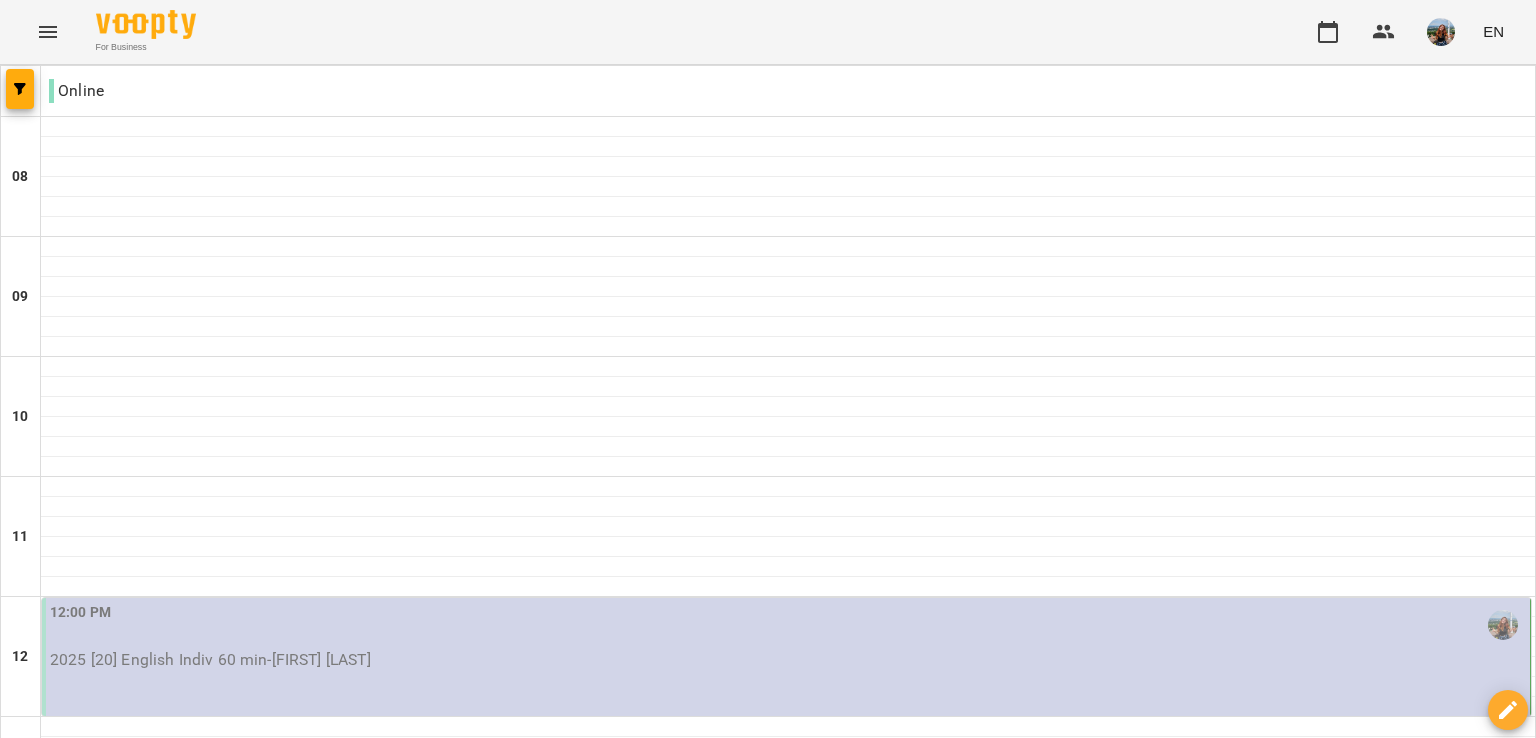 click on "Fri" at bounding box center [1073, 1943] 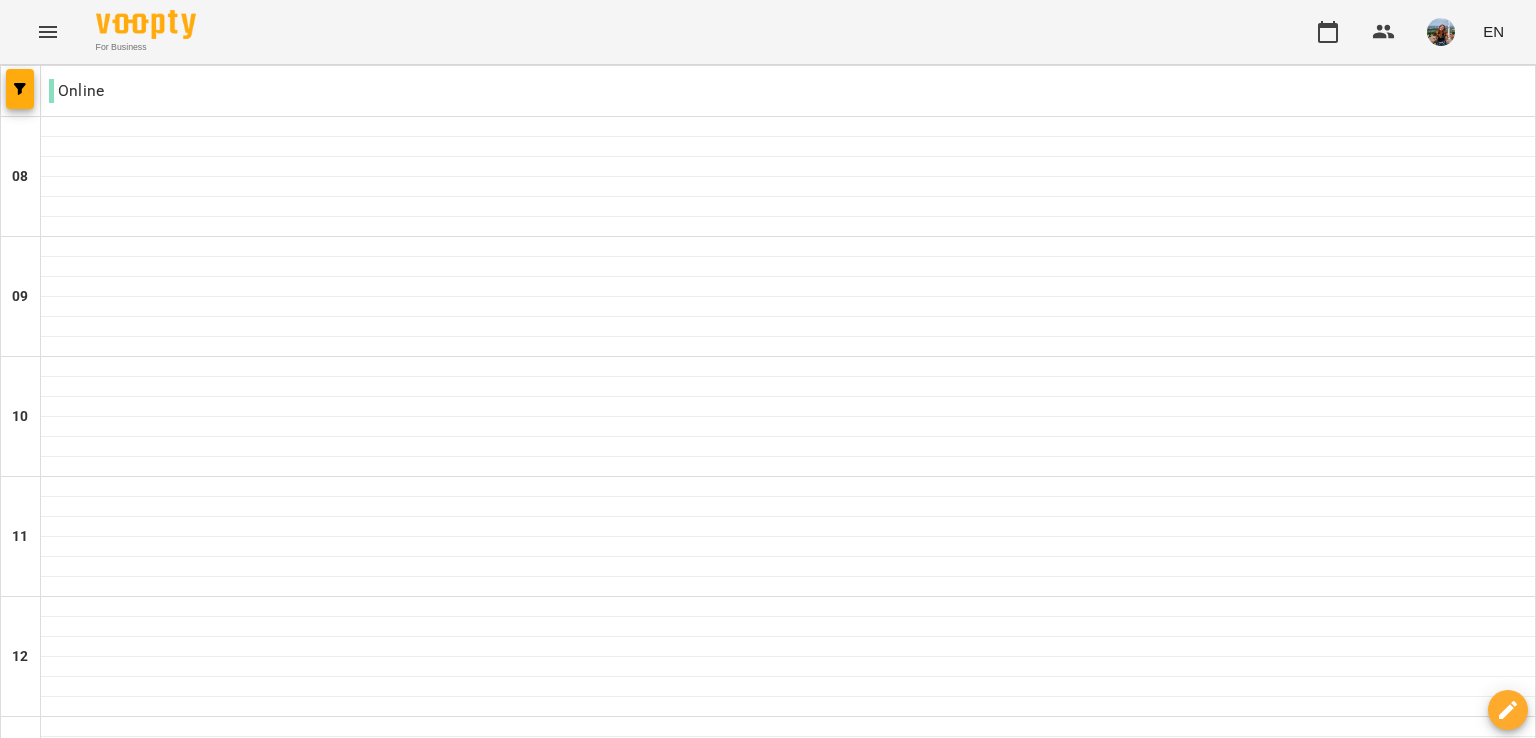 scroll, scrollTop: 600, scrollLeft: 0, axis: vertical 